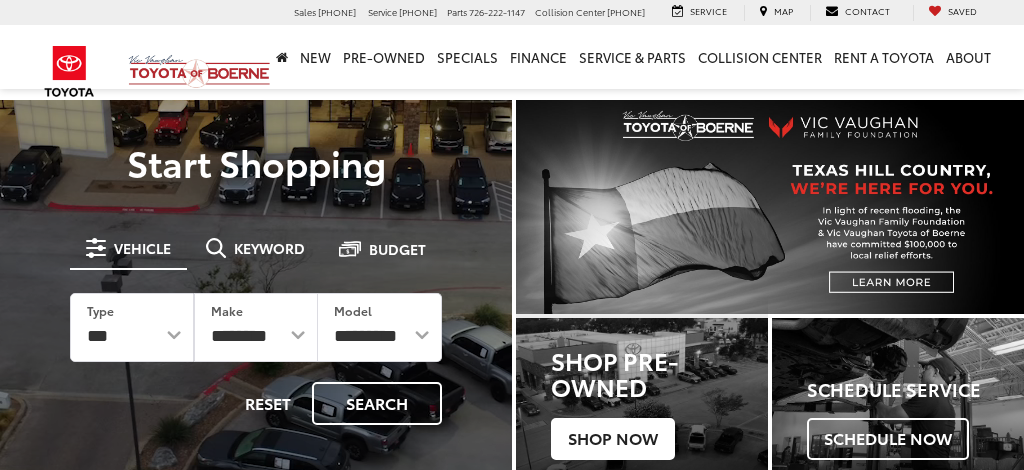 scroll, scrollTop: 0, scrollLeft: 0, axis: both 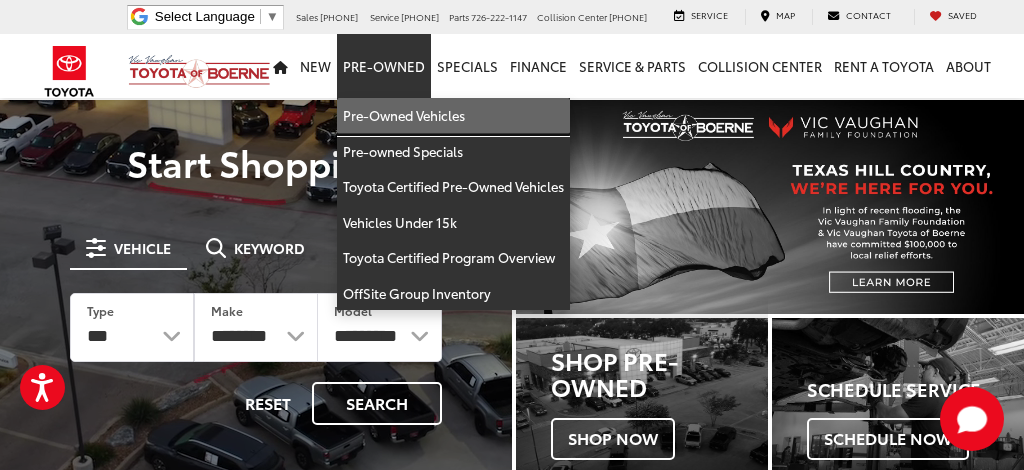 click on "Pre-Owned Vehicles" at bounding box center (453, 116) 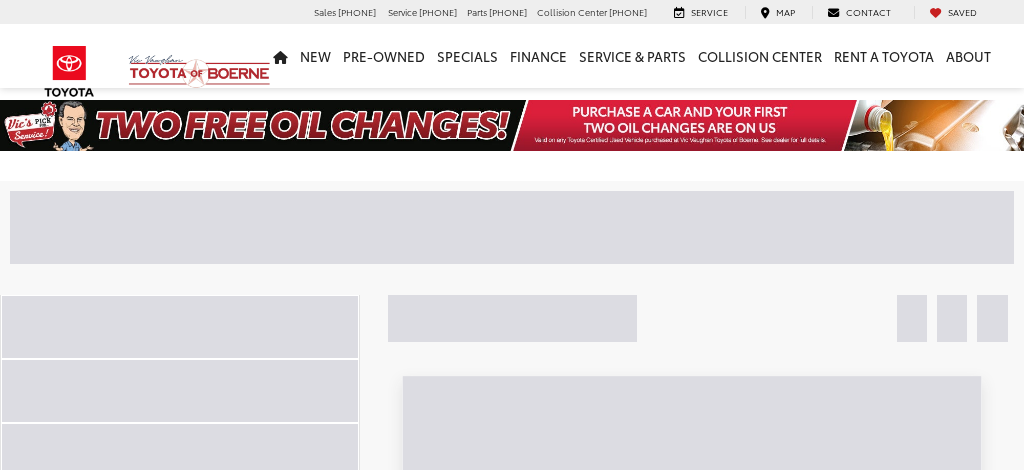 scroll, scrollTop: 0, scrollLeft: 0, axis: both 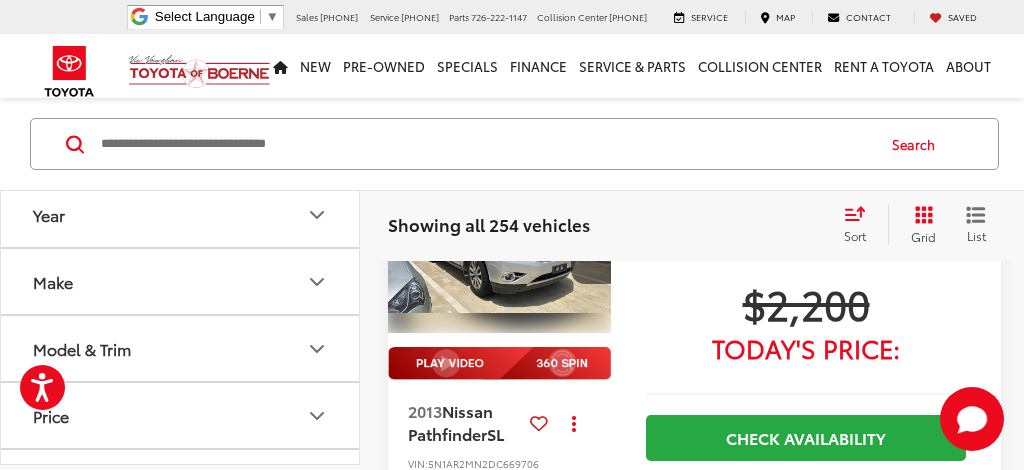 click 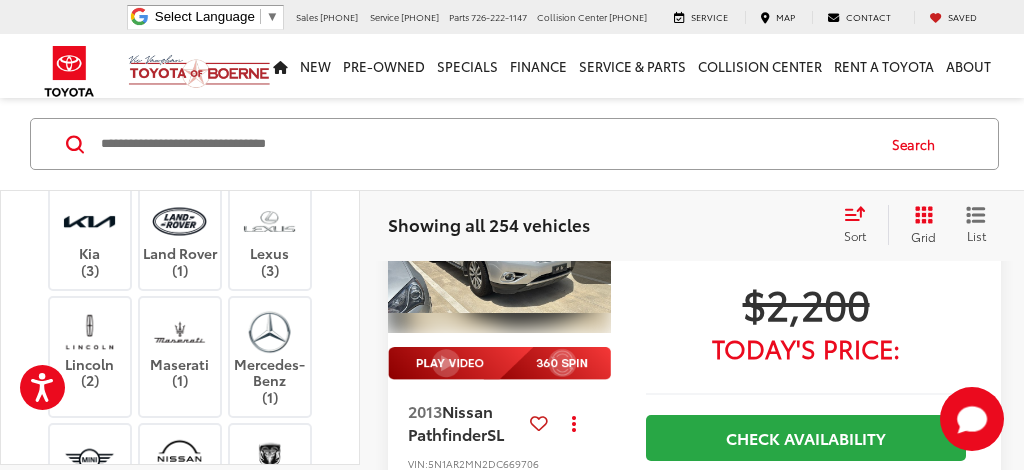 scroll, scrollTop: 388, scrollLeft: 0, axis: vertical 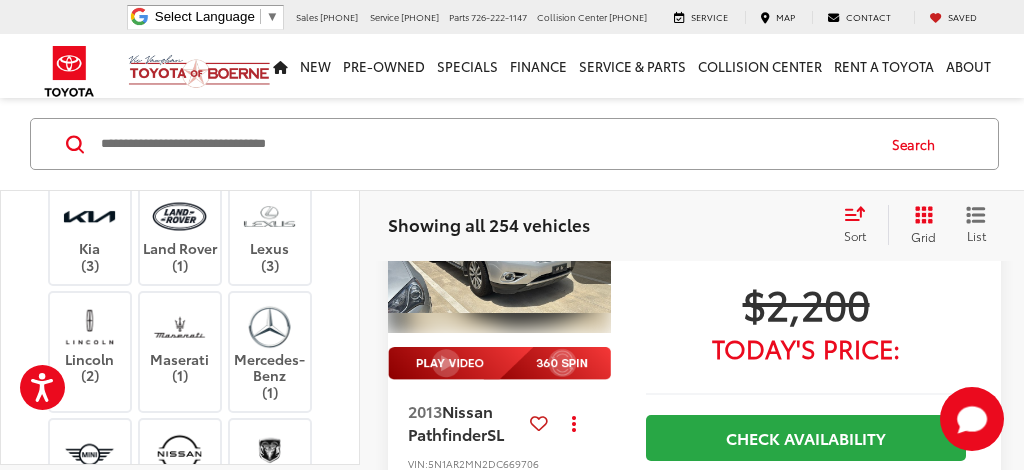 click on "Honda   (4)" at bounding box center (90, 146) 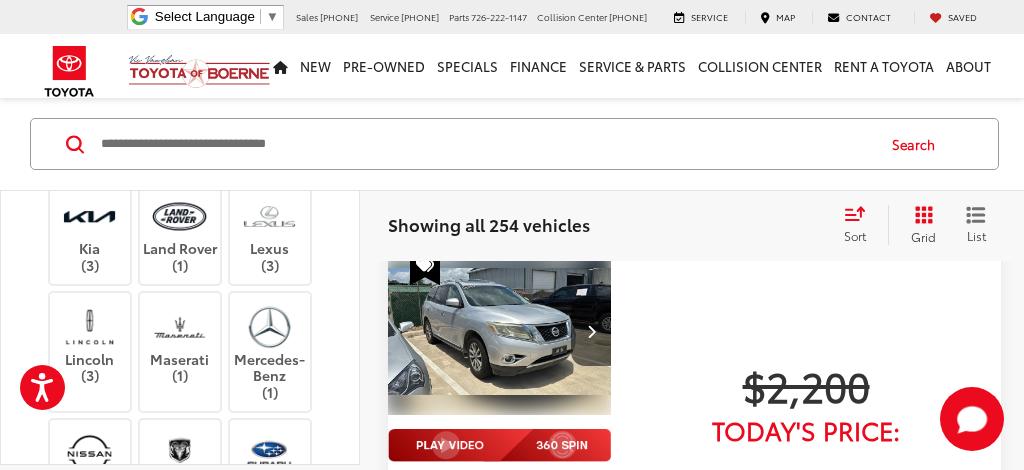 scroll, scrollTop: 83, scrollLeft: 0, axis: vertical 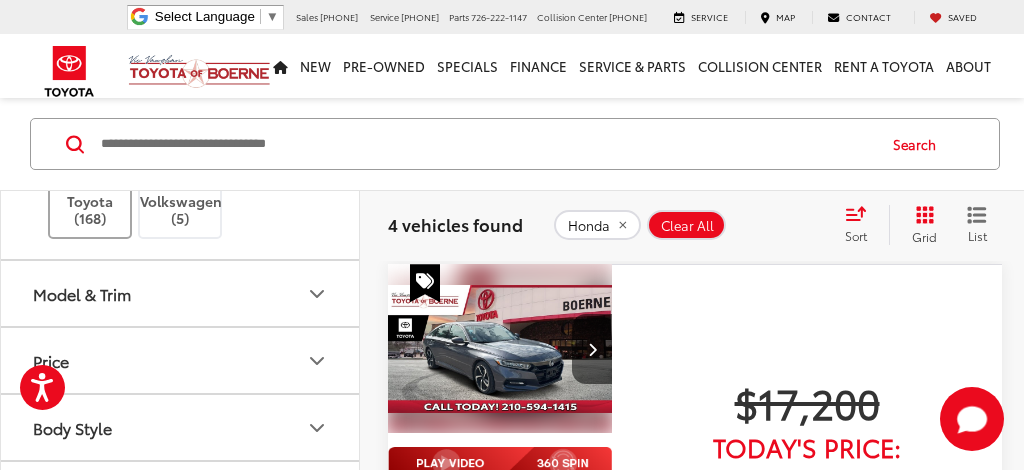 click at bounding box center [89, 169] 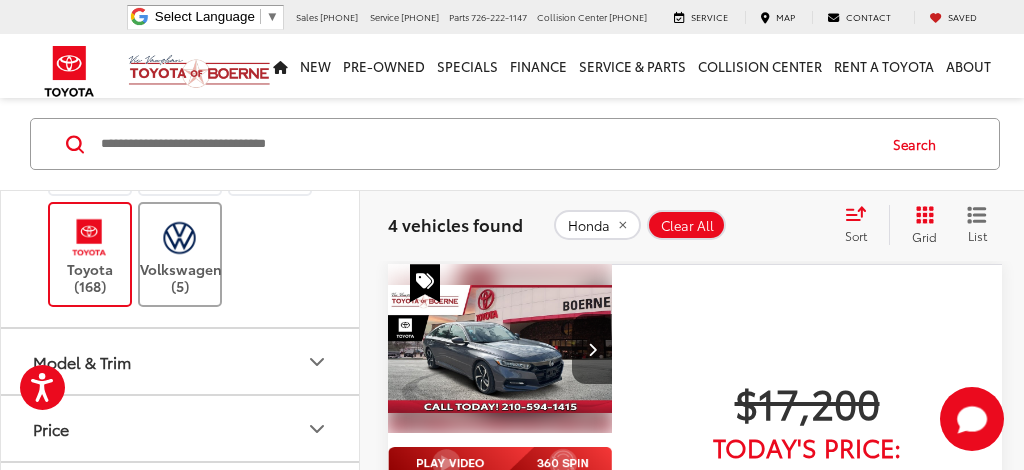 scroll, scrollTop: 719, scrollLeft: 0, axis: vertical 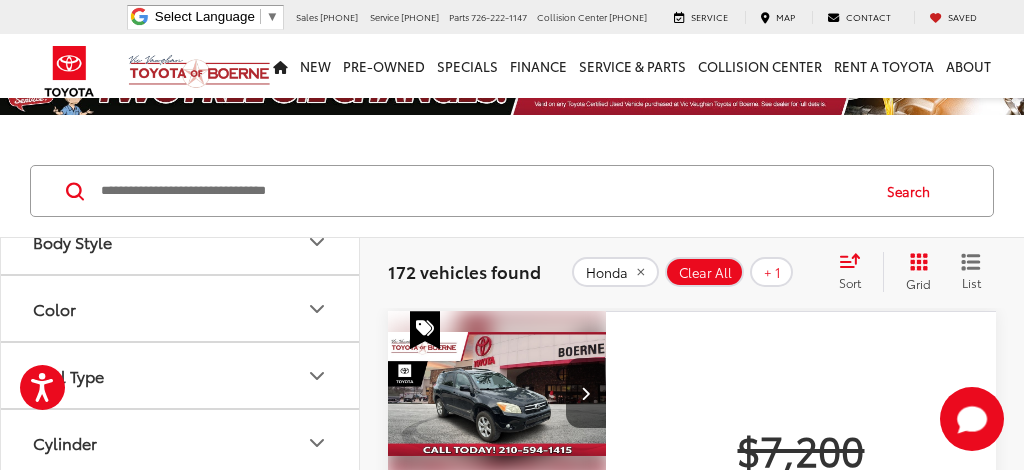 click on "Model & Trim" at bounding box center [181, 107] 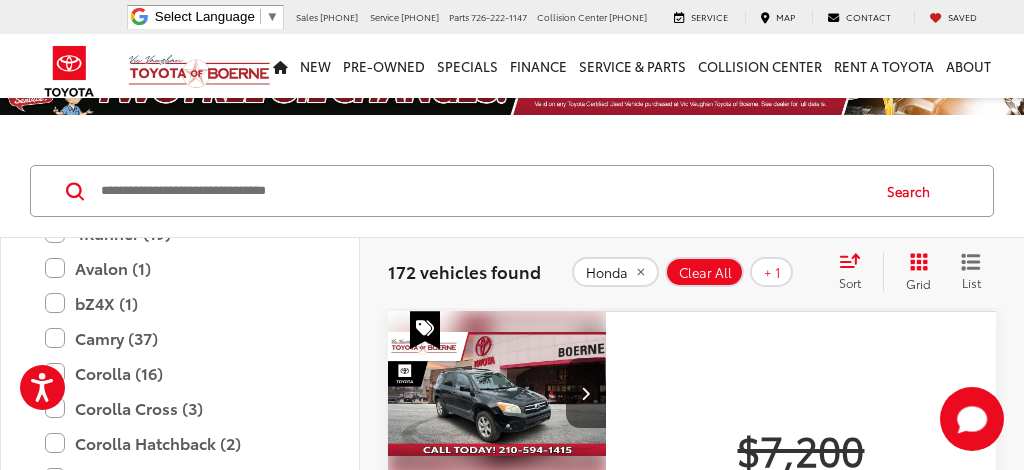 scroll, scrollTop: 1093, scrollLeft: 0, axis: vertical 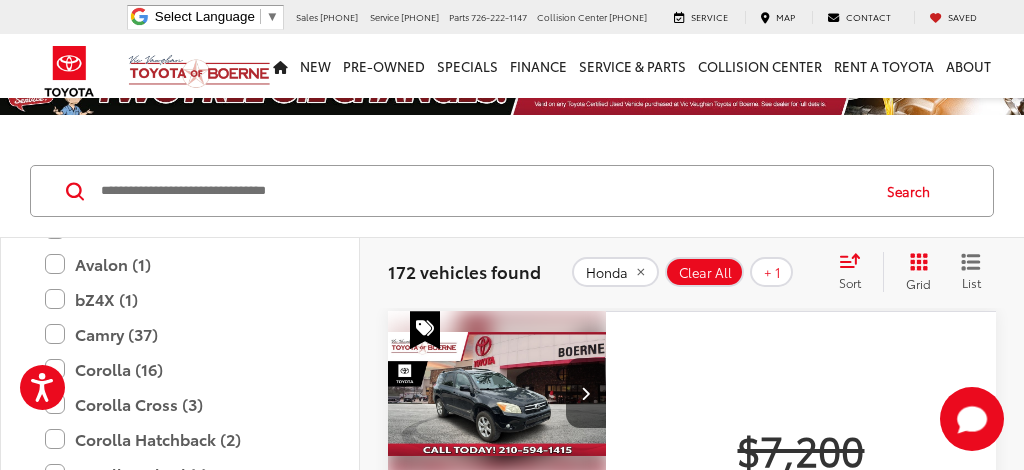click on "CR-V Hybrid (1)" at bounding box center [180, 142] 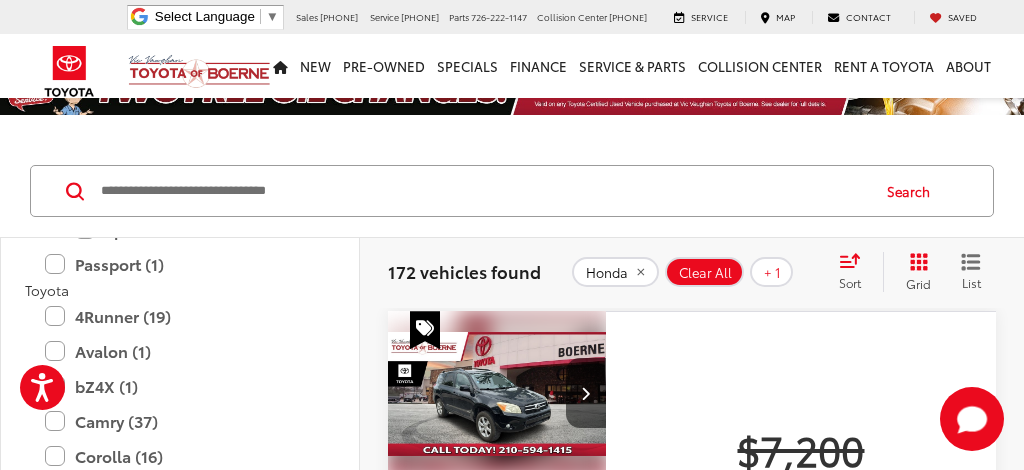 click on "CR-V Hybrid (1)" at bounding box center [180, 142] 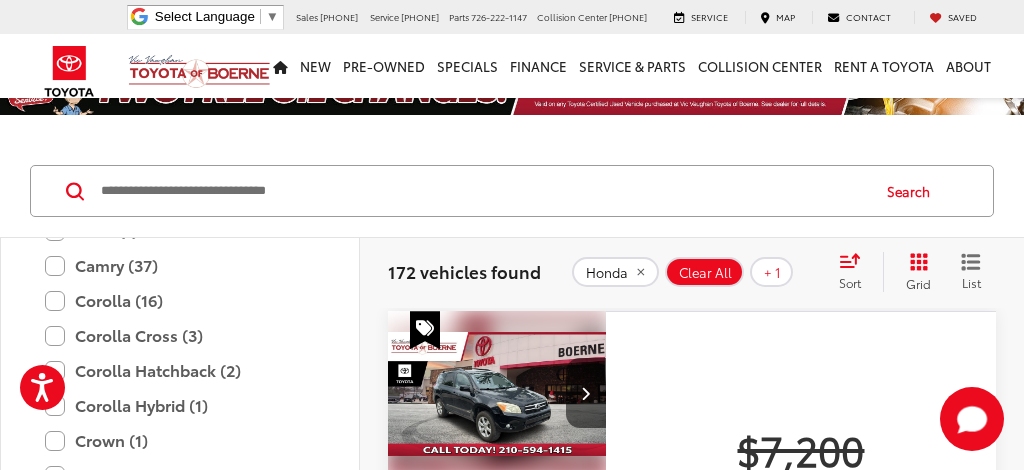 scroll, scrollTop: 1195, scrollLeft: 0, axis: vertical 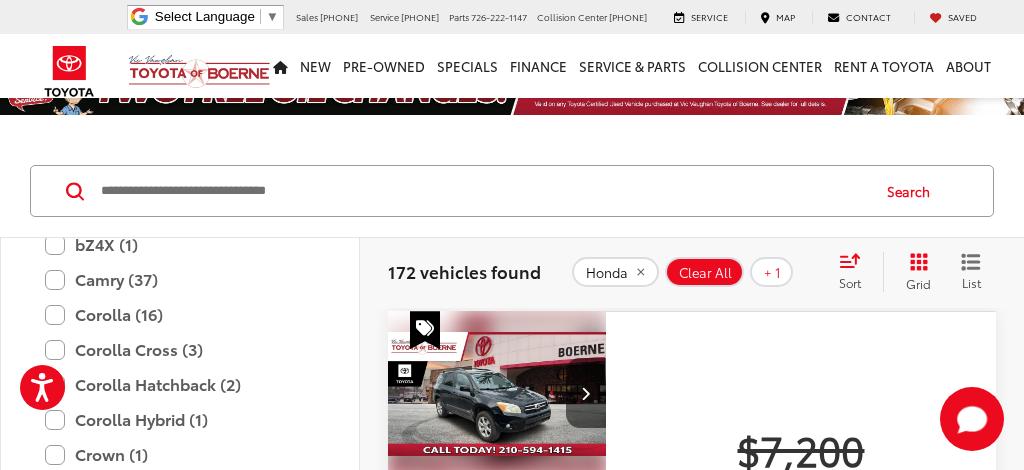 click on "4Runner (19)" at bounding box center [180, 174] 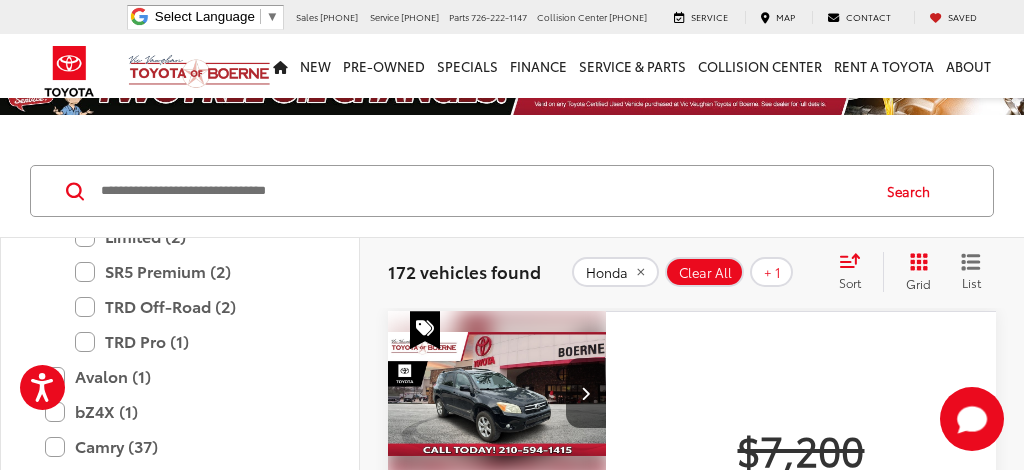 scroll, scrollTop: 1294, scrollLeft: 0, axis: vertical 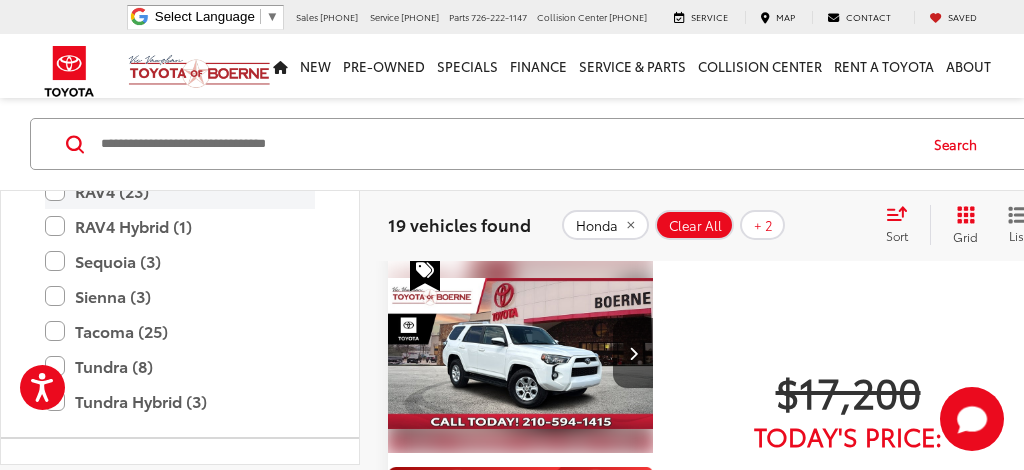 click on "RAV4 (23)" at bounding box center (180, 190) 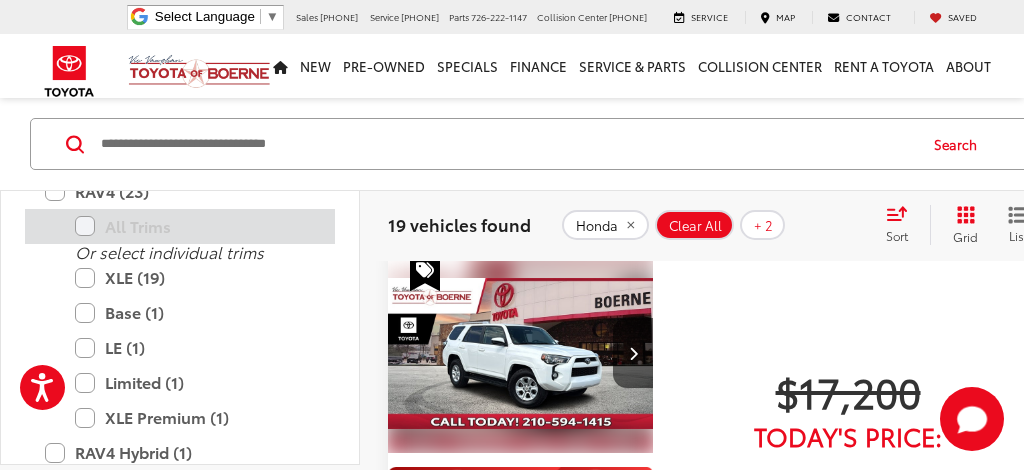 scroll, scrollTop: 83, scrollLeft: 0, axis: vertical 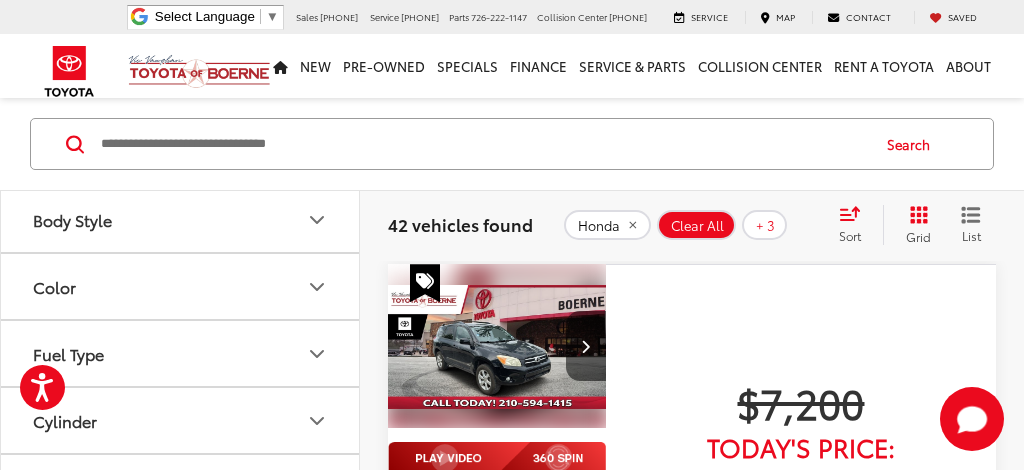 click 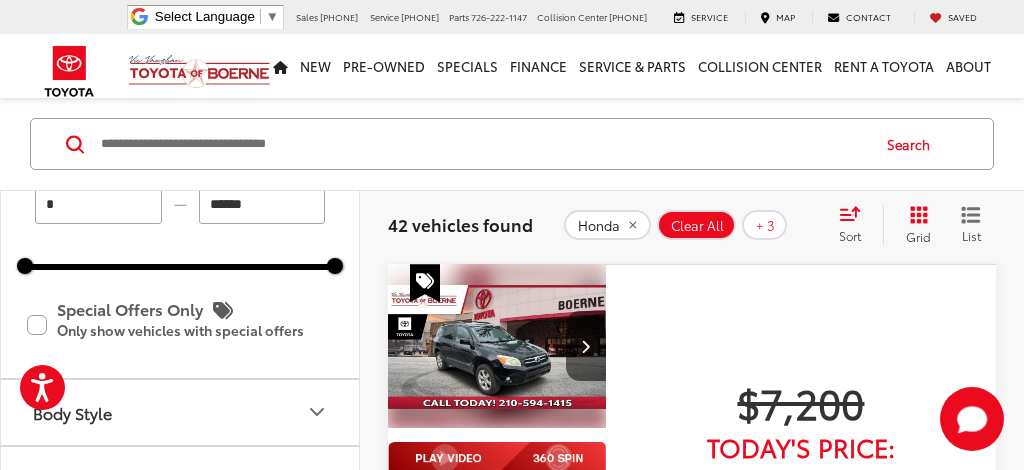 click on "******" at bounding box center [262, 204] 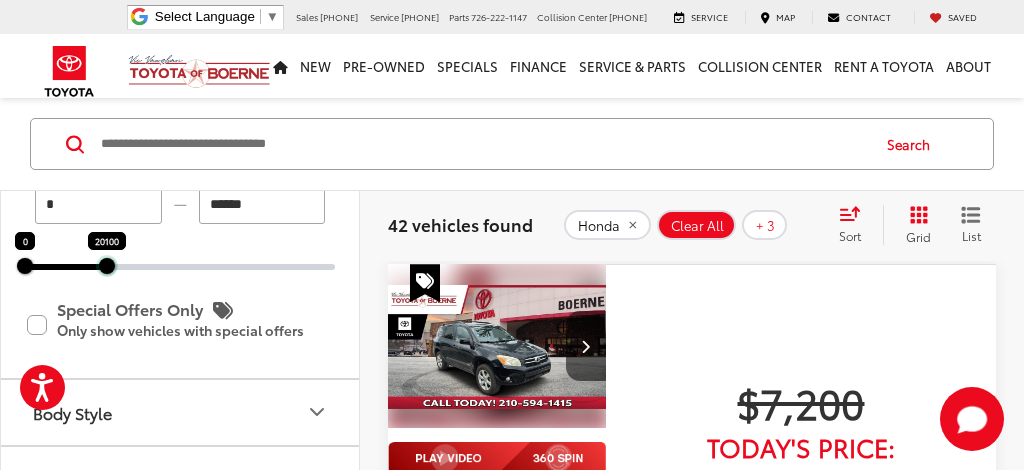 drag, startPoint x: 333, startPoint y: 365, endPoint x: 105, endPoint y: 359, distance: 228.07893 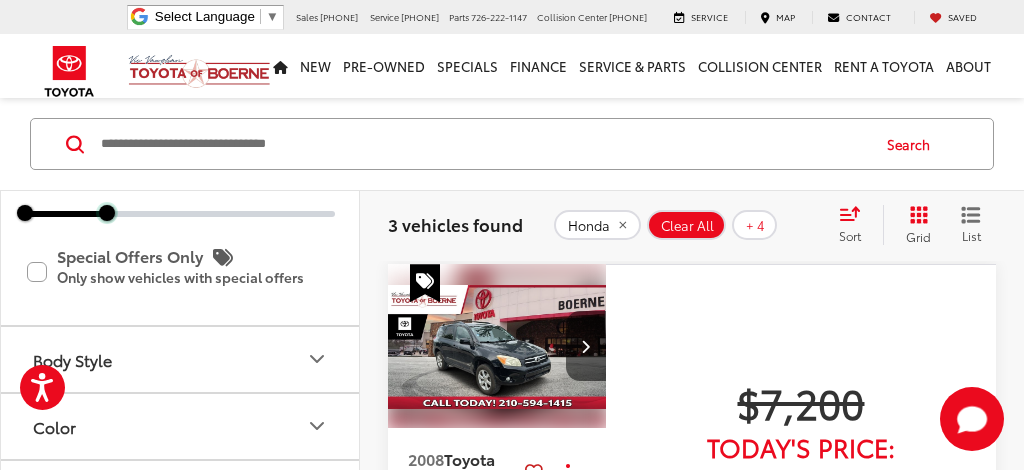 scroll, scrollTop: 2496, scrollLeft: 0, axis: vertical 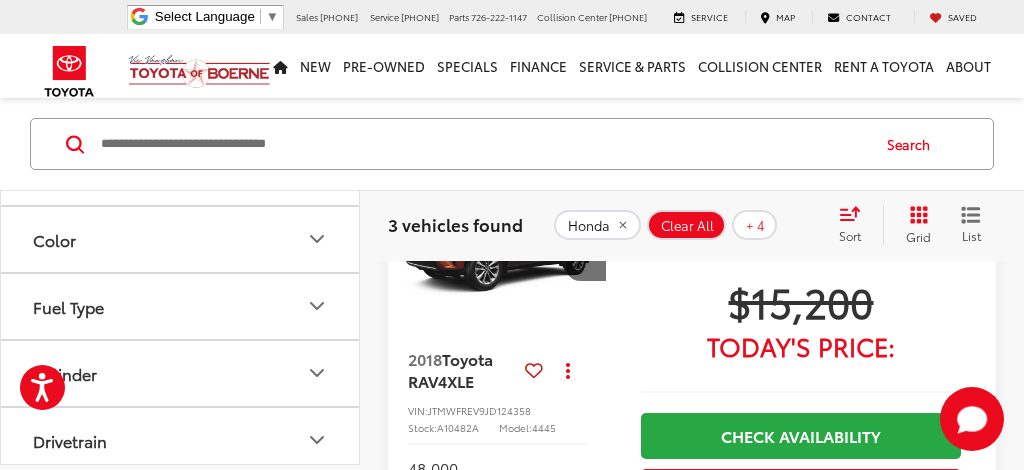 click on "Body Style" at bounding box center (181, 171) 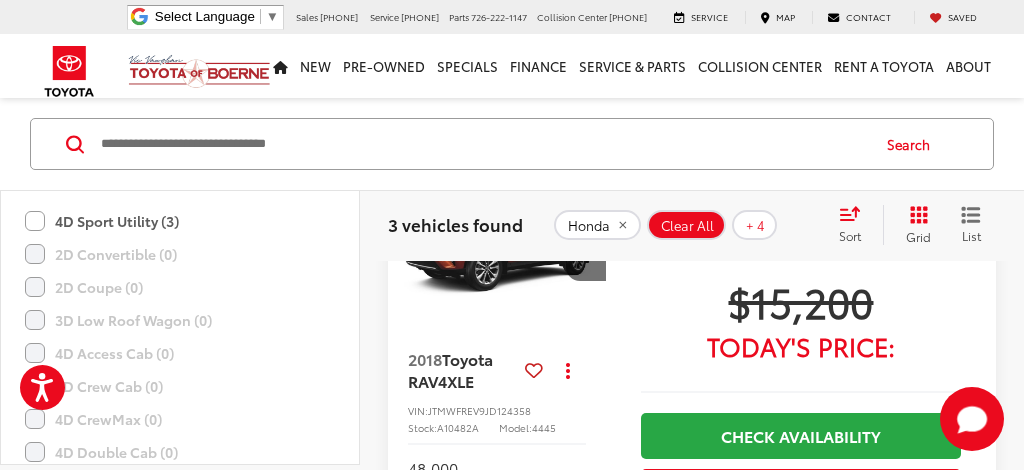 click on "4D Sport Utility (3)" 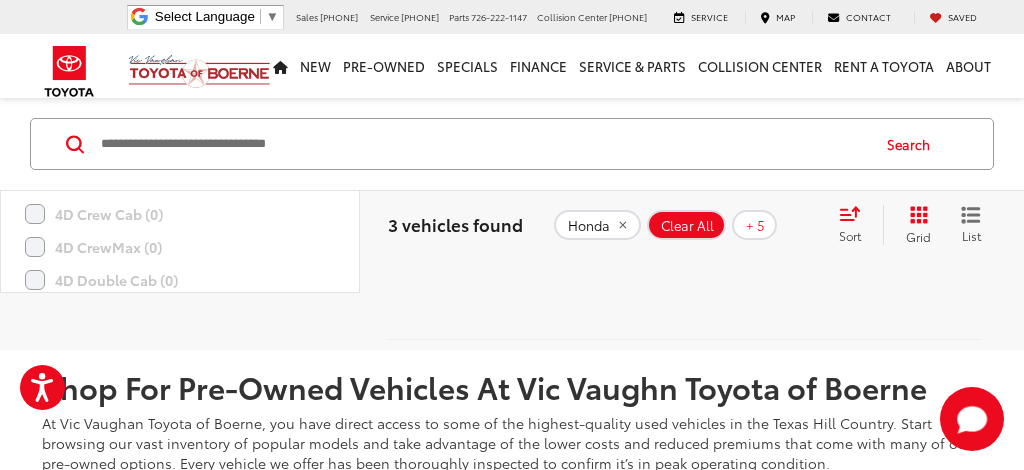 scroll, scrollTop: 1853, scrollLeft: 0, axis: vertical 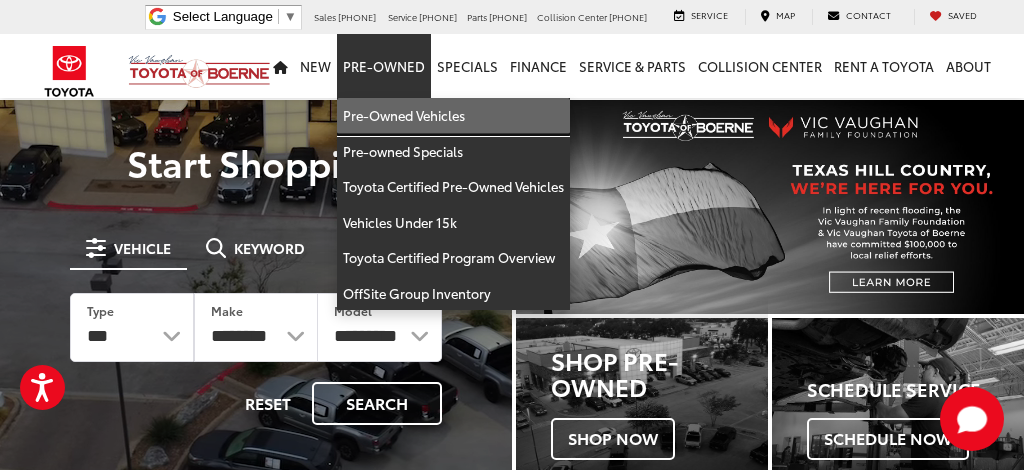 click on "Pre-Owned Vehicles" at bounding box center (453, 116) 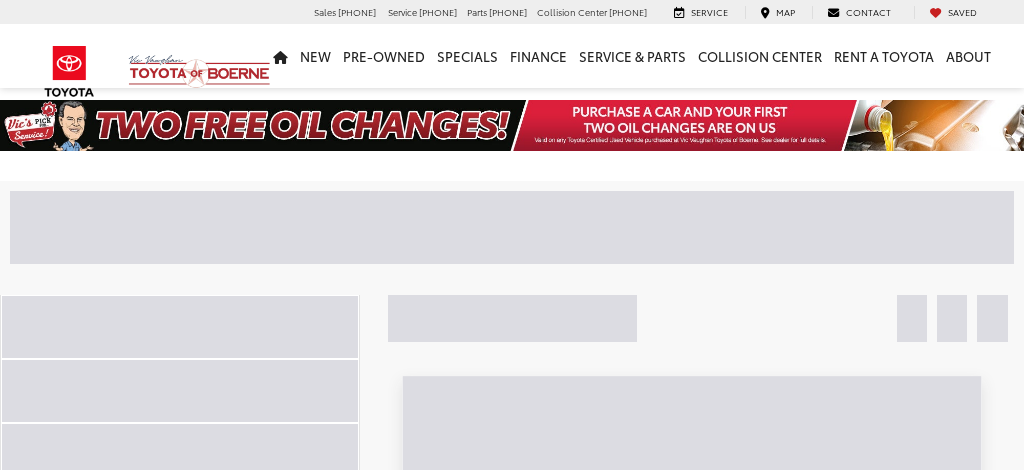 scroll, scrollTop: 0, scrollLeft: 0, axis: both 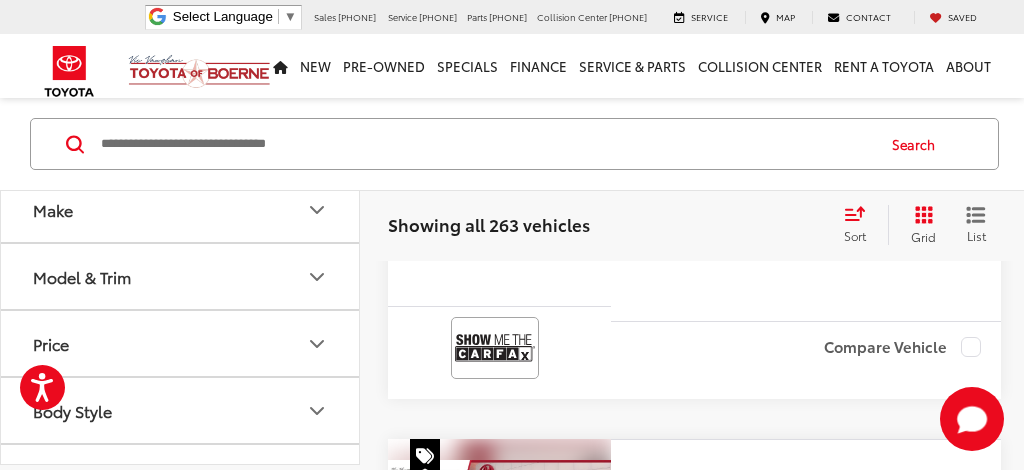click on "Make" at bounding box center (181, 209) 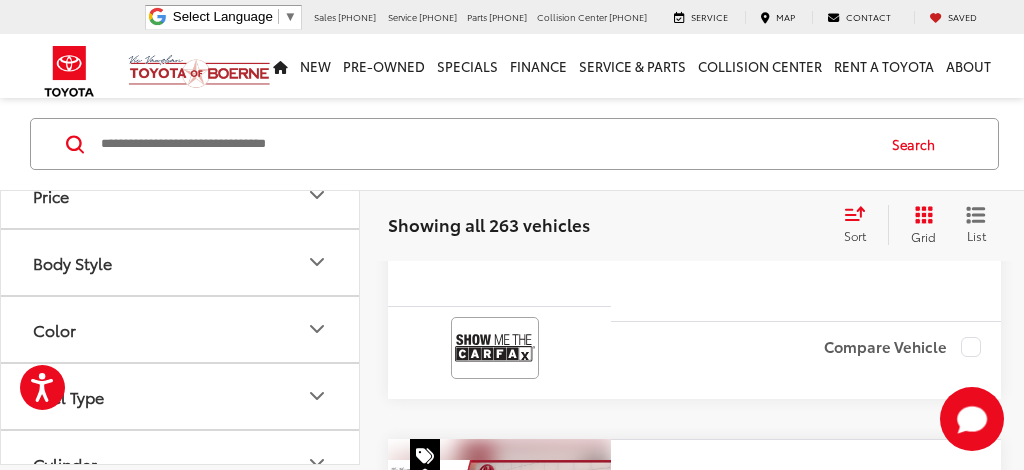 scroll, scrollTop: 781, scrollLeft: 0, axis: vertical 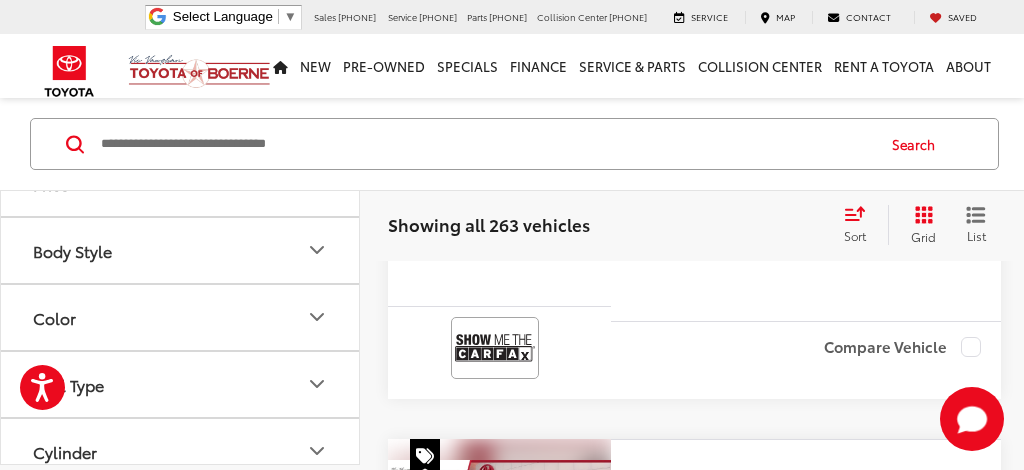 click at bounding box center [90, 15] 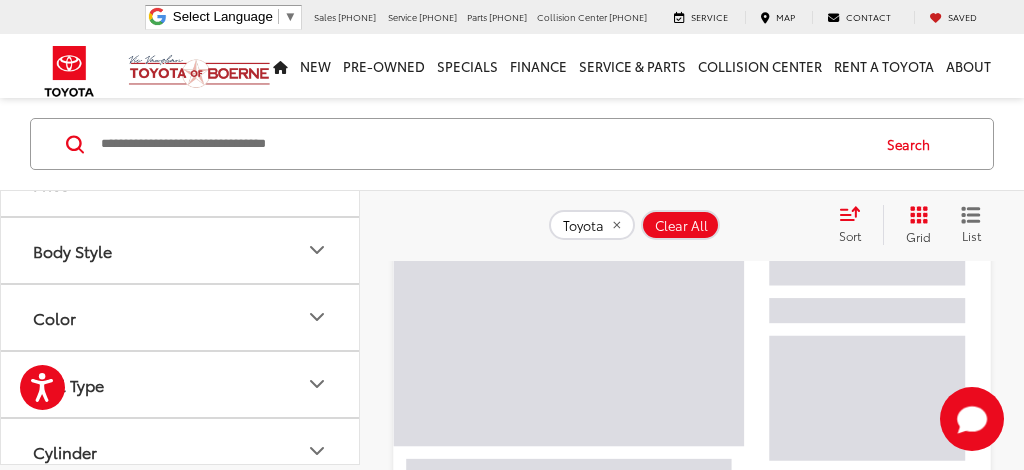scroll, scrollTop: 83, scrollLeft: 0, axis: vertical 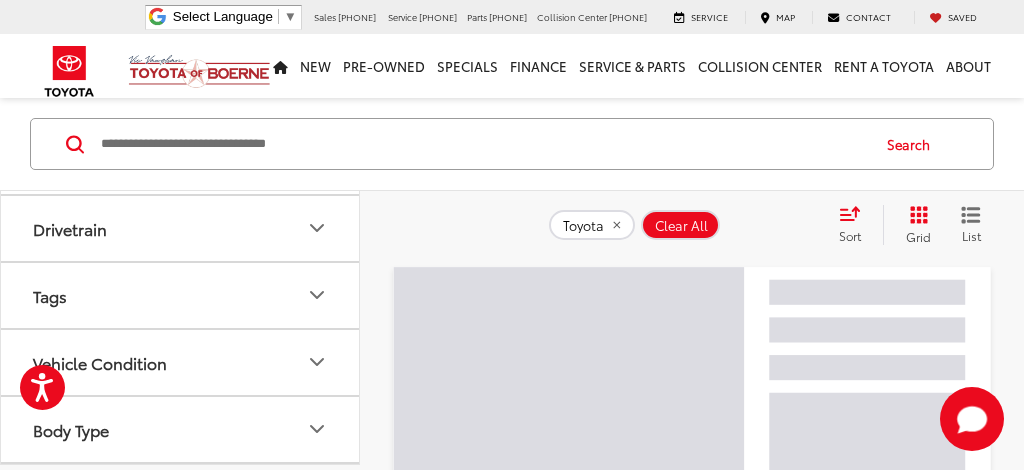 click on "Model & Trim" at bounding box center [181, -174] 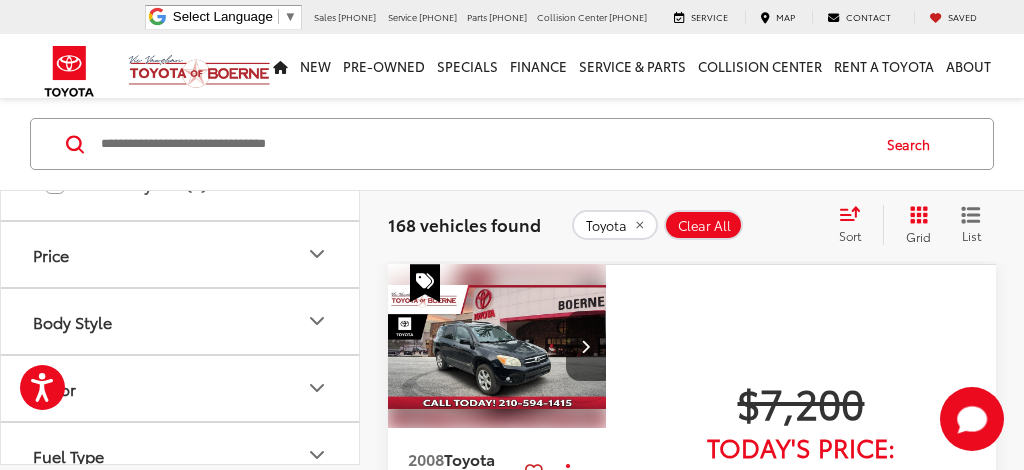 scroll, scrollTop: 1447, scrollLeft: 0, axis: vertical 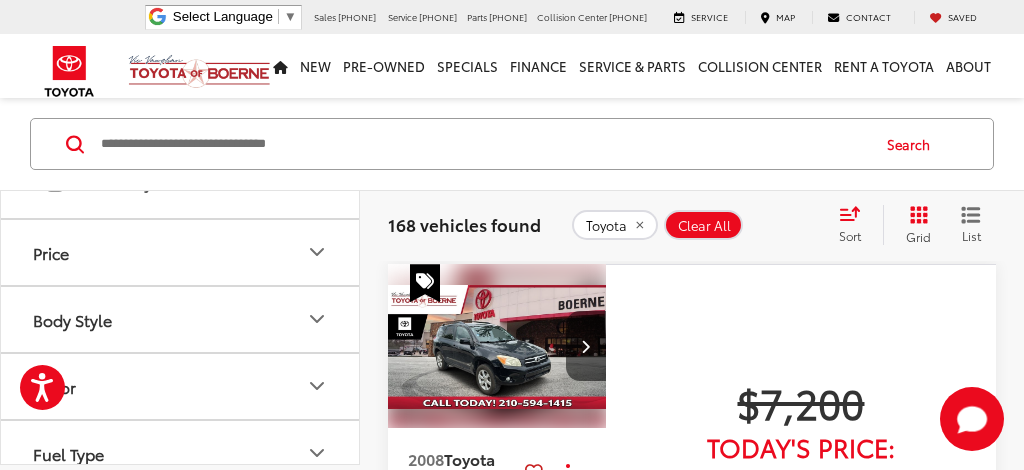 click on "RAV4 (23)" at bounding box center (180, -28) 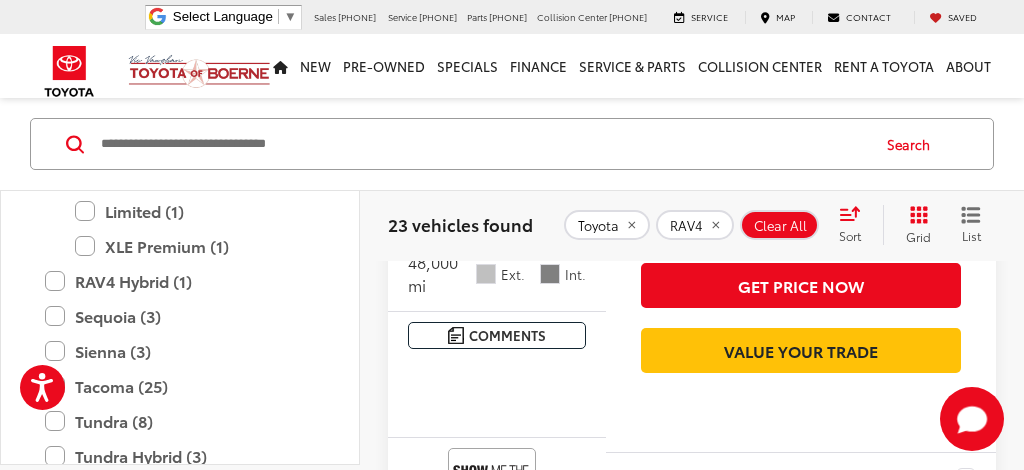 scroll, scrollTop: 986, scrollLeft: 0, axis: vertical 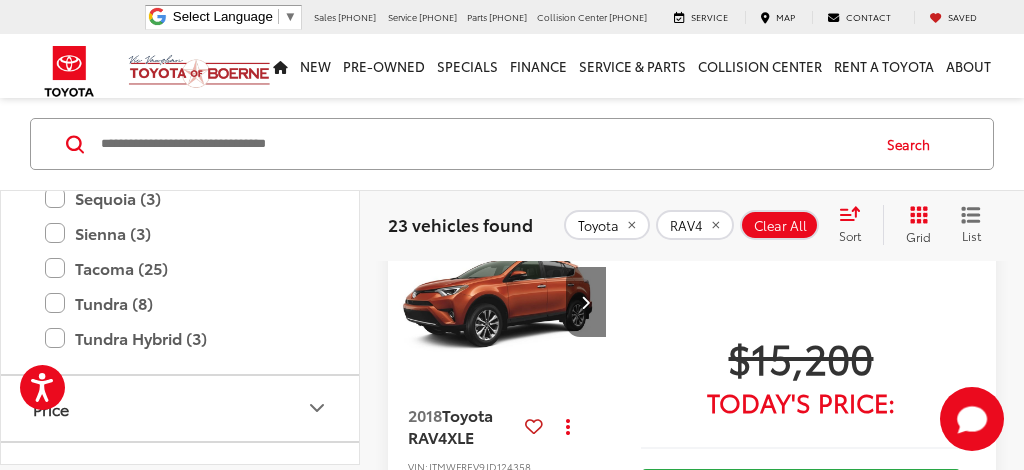 click at bounding box center (586, 302) 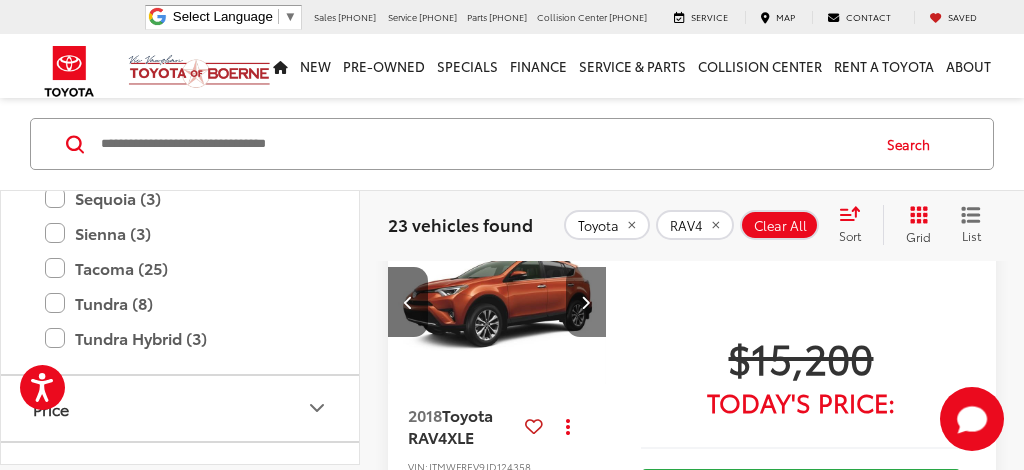 click at bounding box center [586, 302] 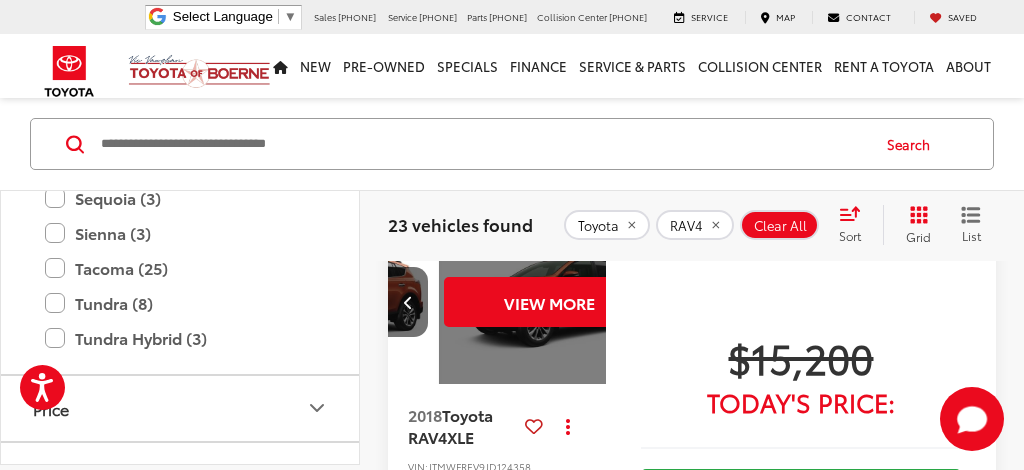 scroll, scrollTop: 0, scrollLeft: 442, axis: horizontal 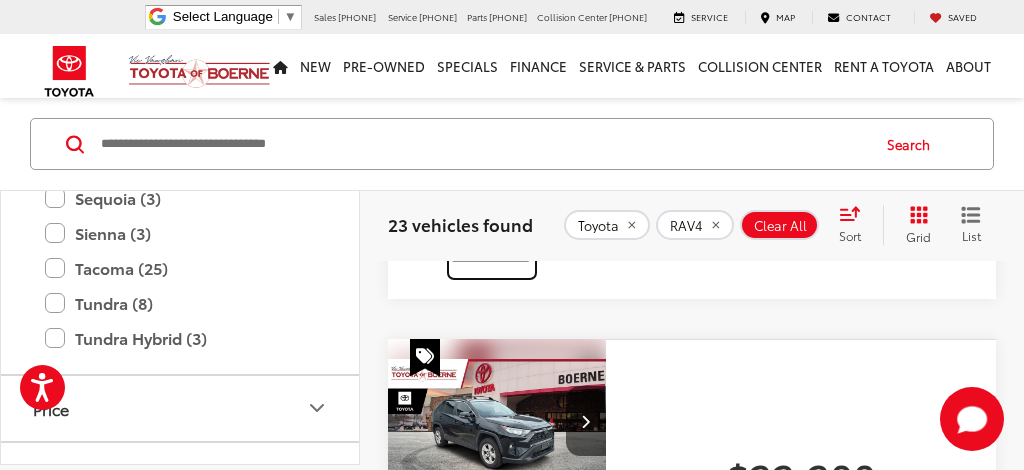 click at bounding box center (492, 247) 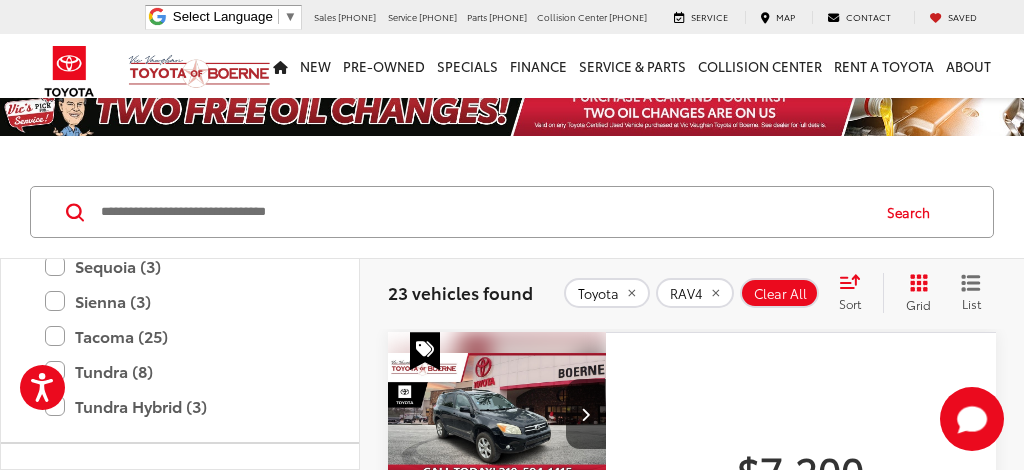 scroll, scrollTop: 21, scrollLeft: 0, axis: vertical 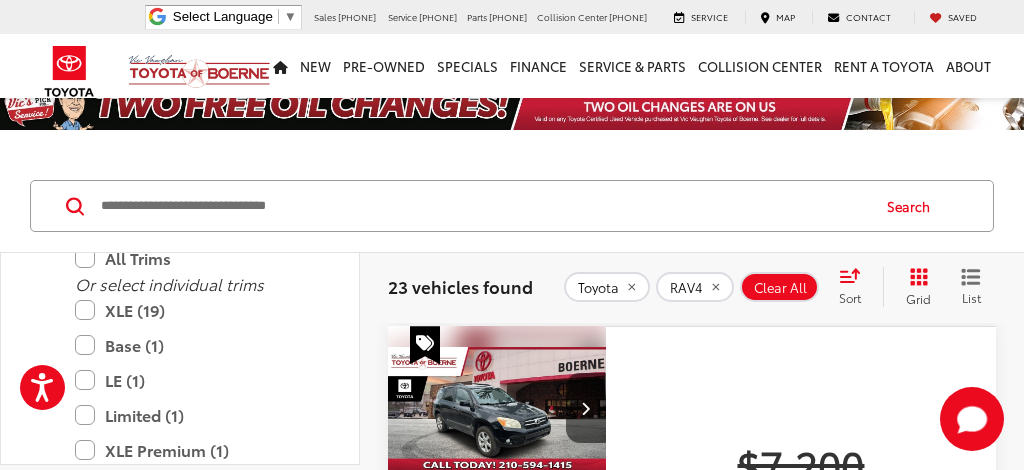 click on "Corolla Cross (3)" at bounding box center [180, -57] 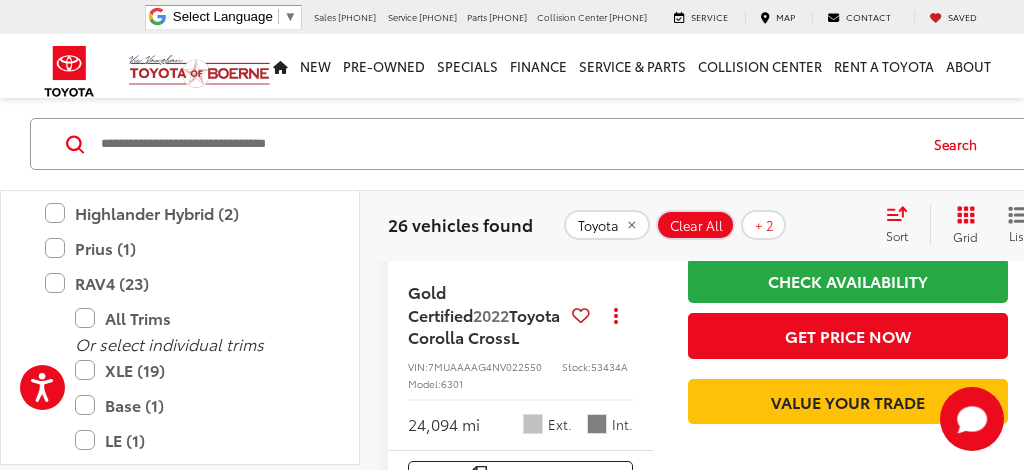 scroll, scrollTop: 2753, scrollLeft: 0, axis: vertical 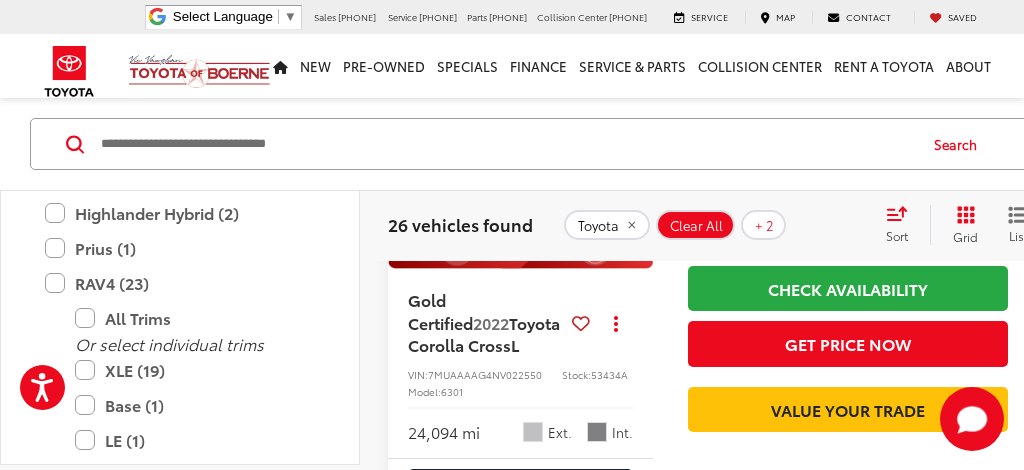 click at bounding box center (633, 116) 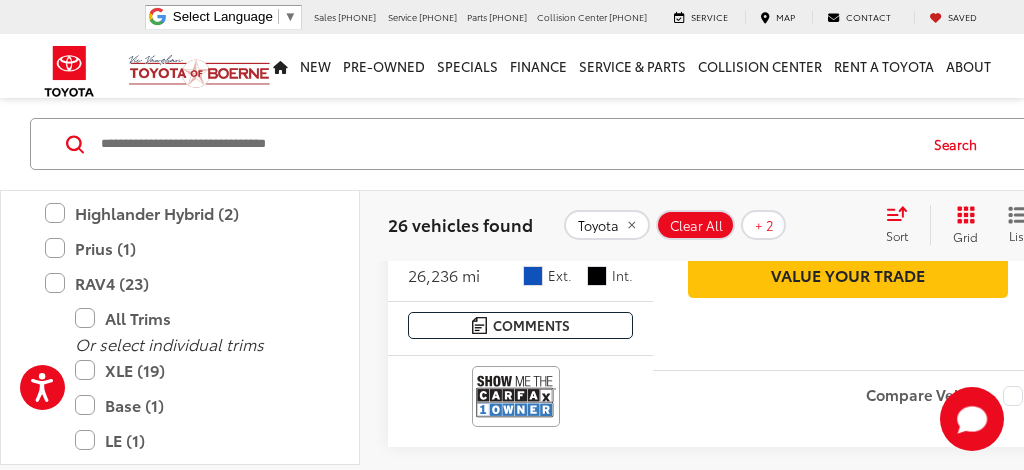 scroll, scrollTop: 5515, scrollLeft: 0, axis: vertical 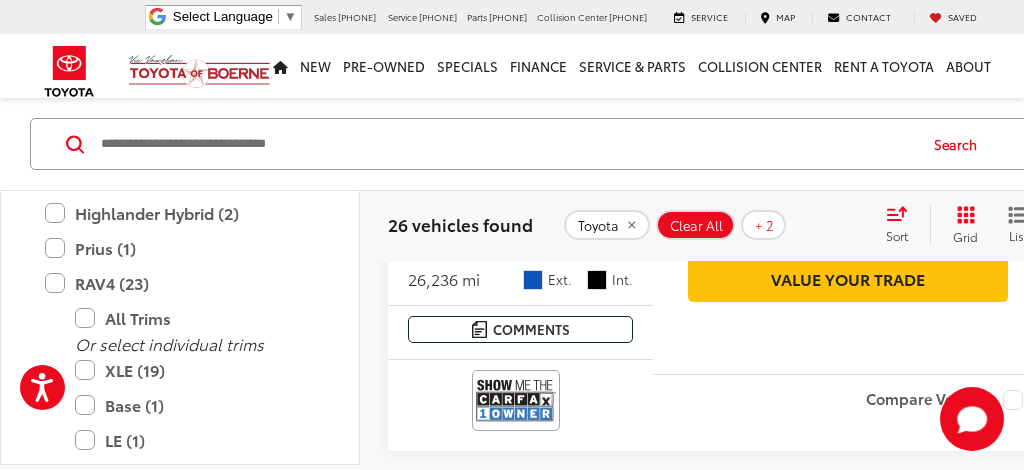 click at bounding box center [633, -14] 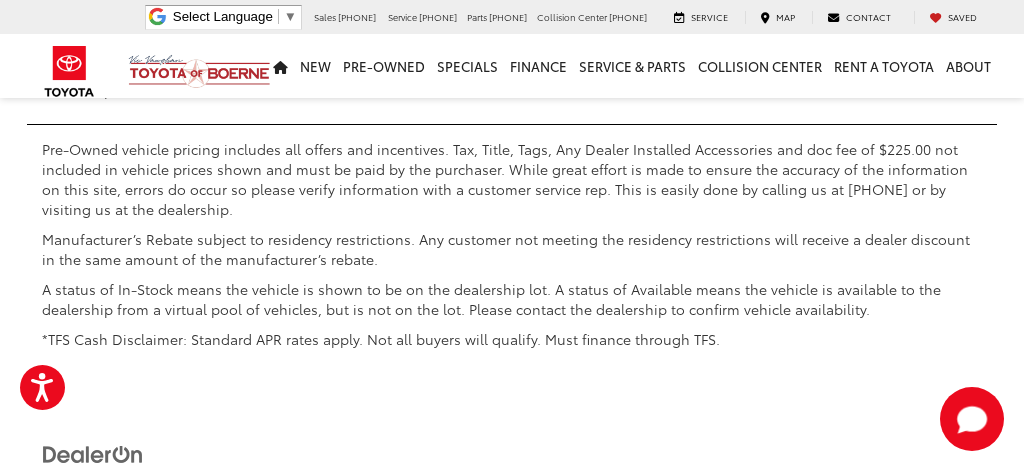 scroll, scrollTop: 8226, scrollLeft: 0, axis: vertical 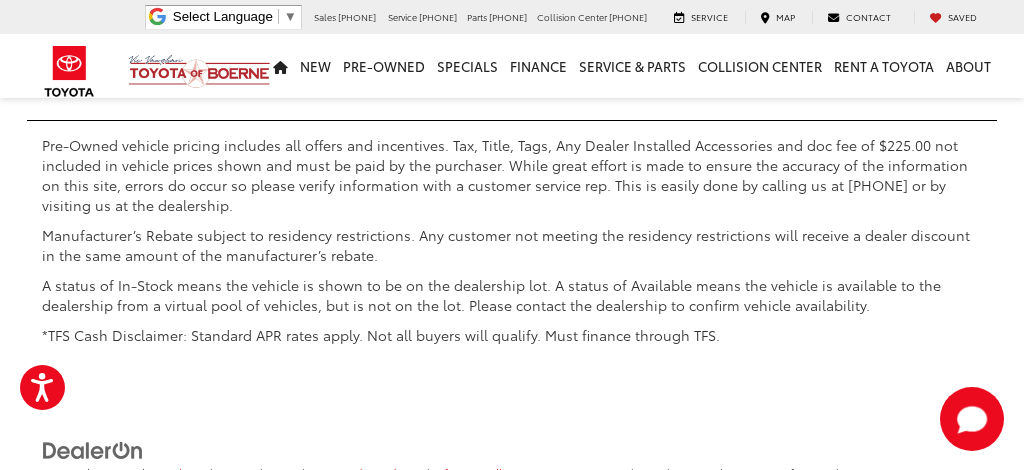 click on "2" at bounding box center (745, -206) 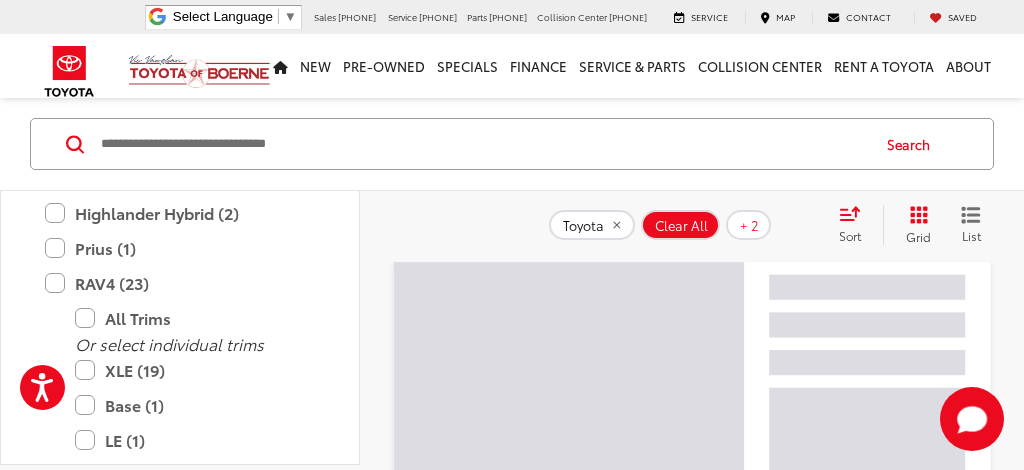 scroll, scrollTop: 83, scrollLeft: 0, axis: vertical 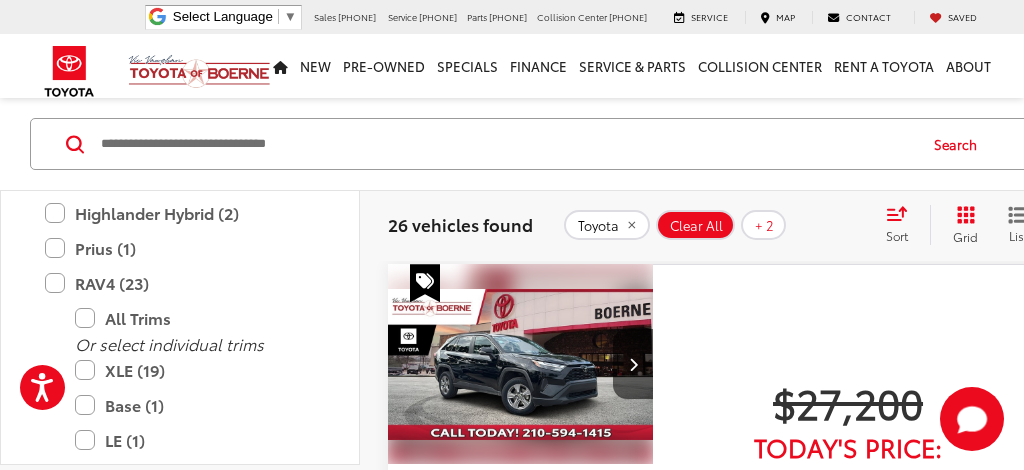 click 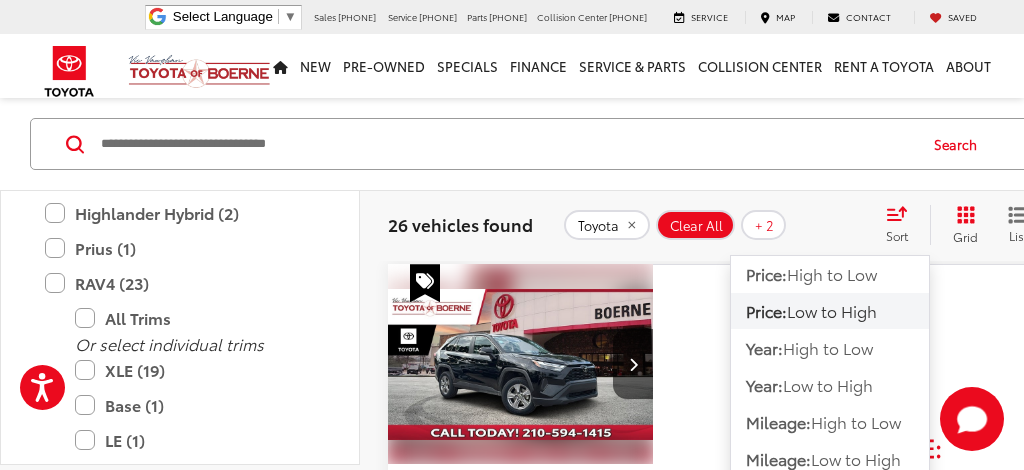 click on "Low to High" at bounding box center (832, 310) 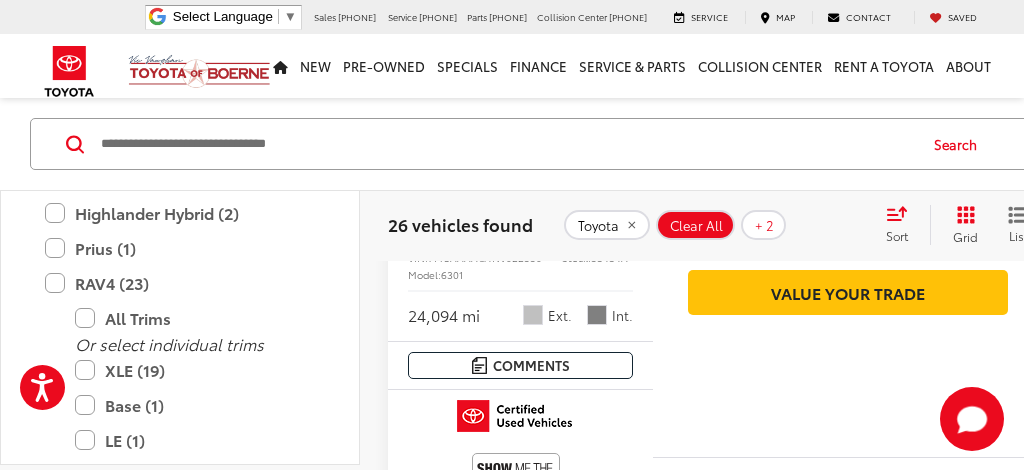 scroll, scrollTop: 2894, scrollLeft: 0, axis: vertical 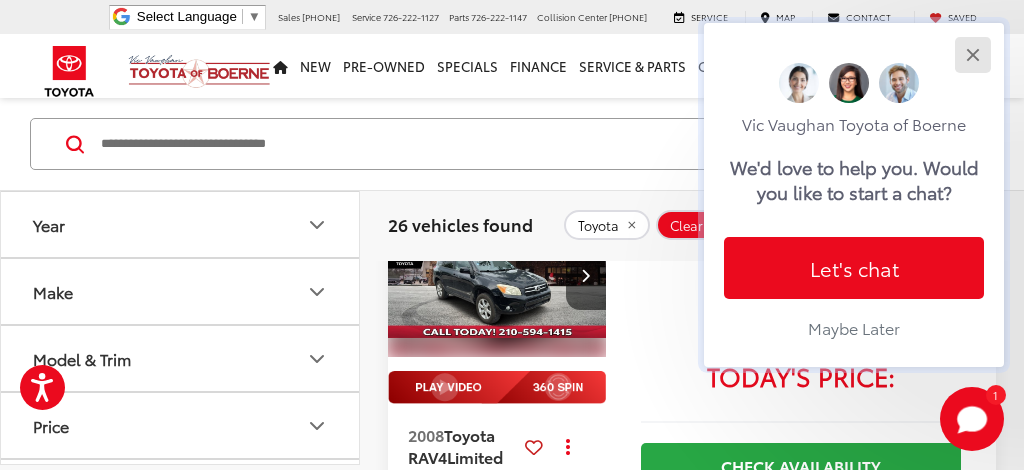 click at bounding box center [972, 54] 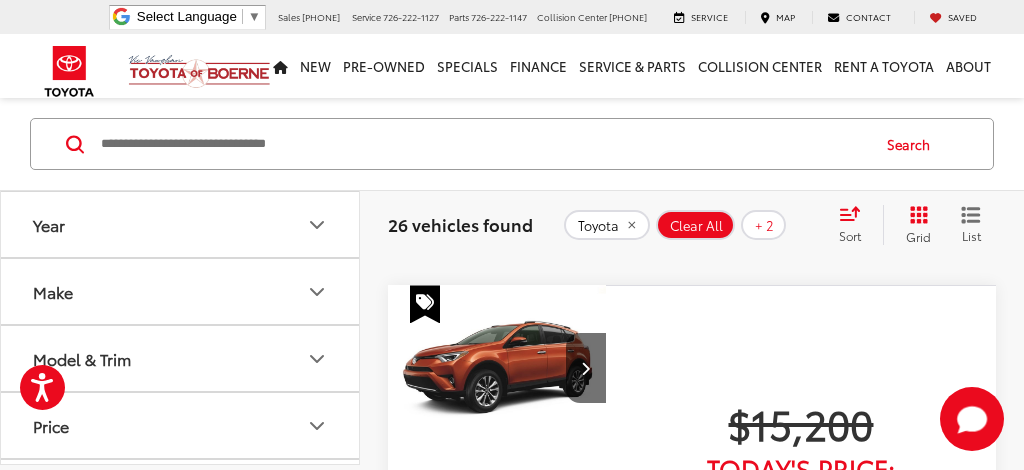 scroll, scrollTop: 632, scrollLeft: 0, axis: vertical 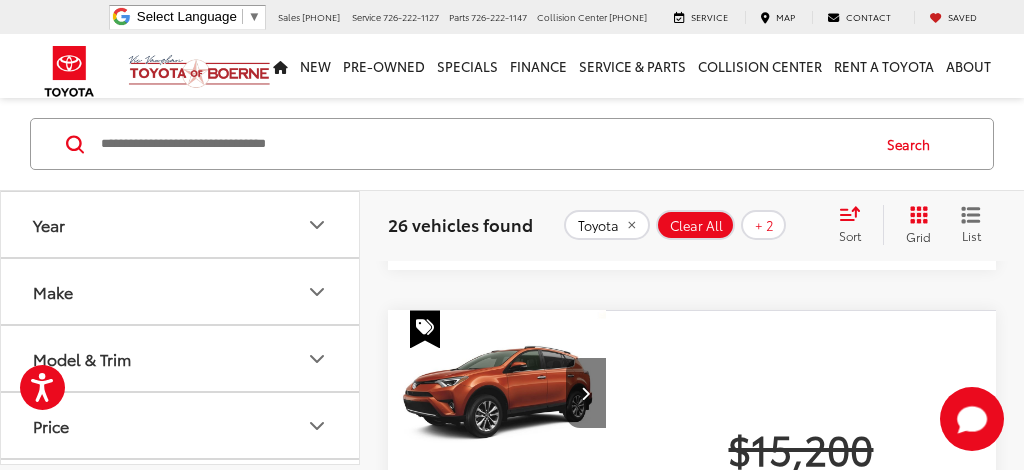 click at bounding box center [585, 393] 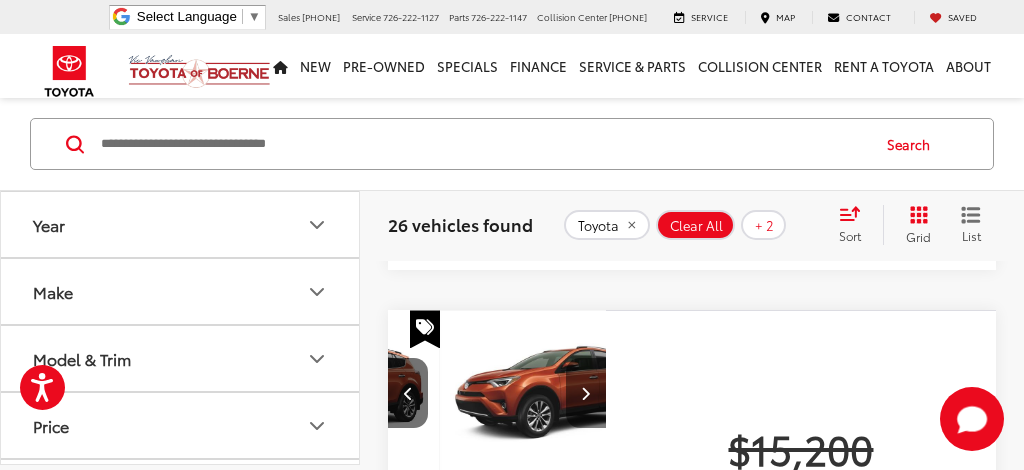 scroll, scrollTop: 0, scrollLeft: 221, axis: horizontal 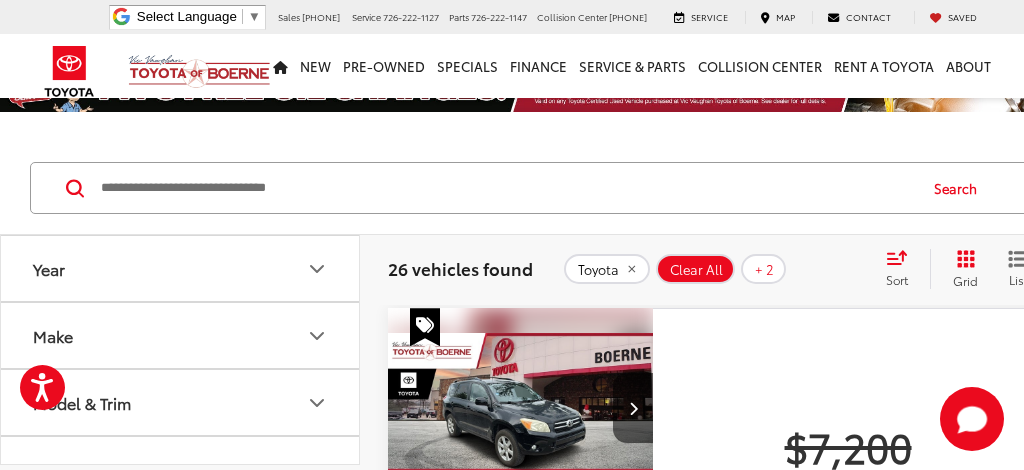 click 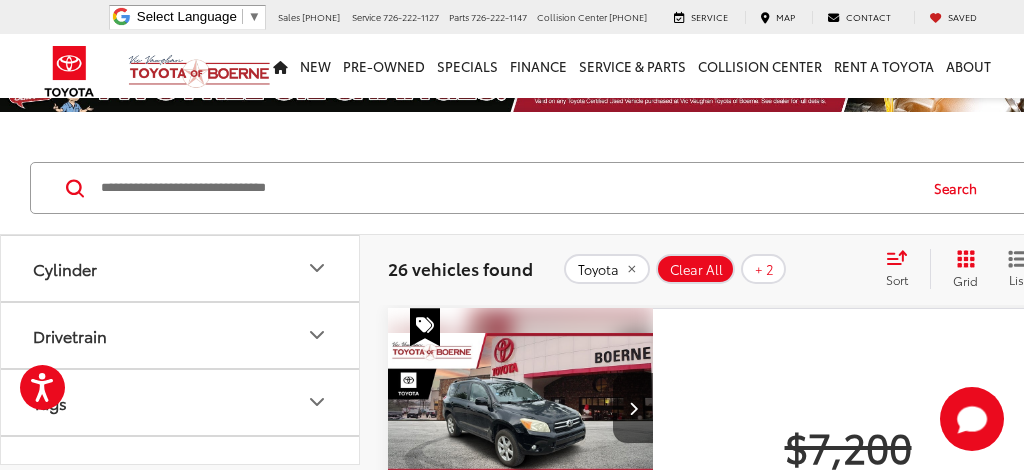 scroll, scrollTop: 975, scrollLeft: 0, axis: vertical 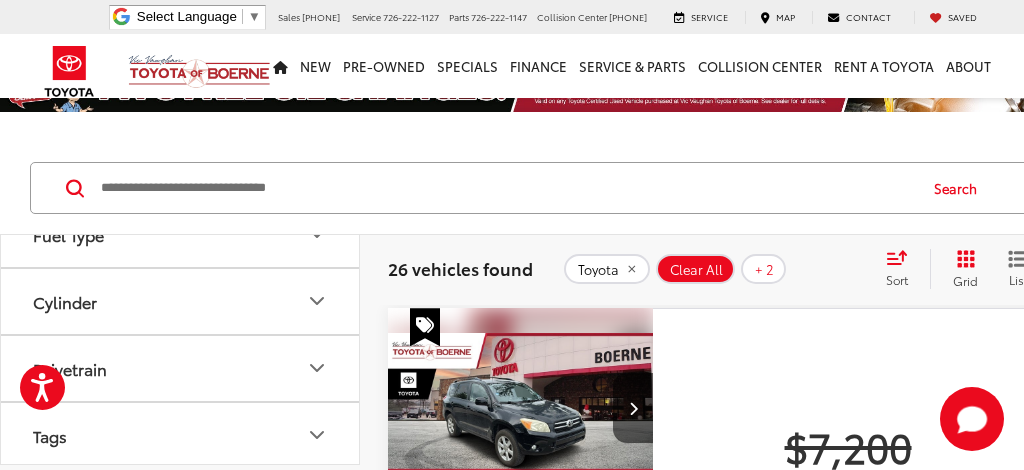 click 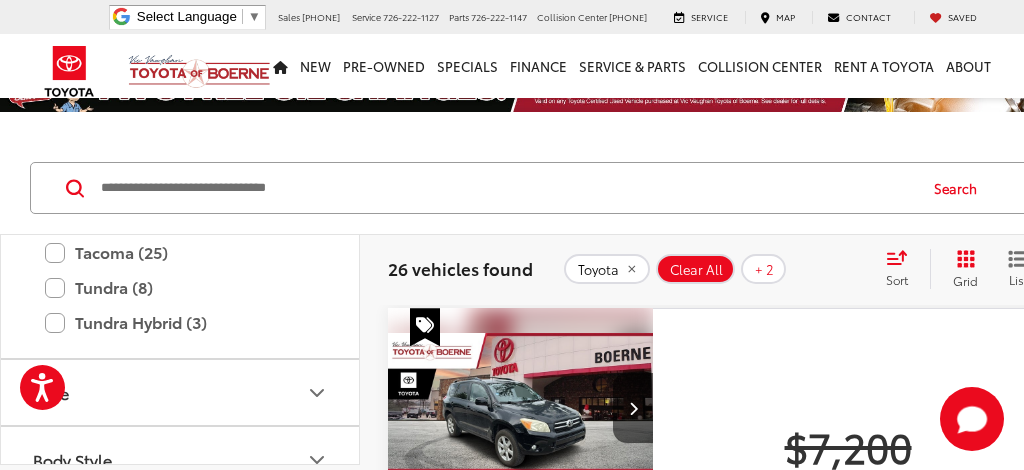 scroll, scrollTop: 1695, scrollLeft: 0, axis: vertical 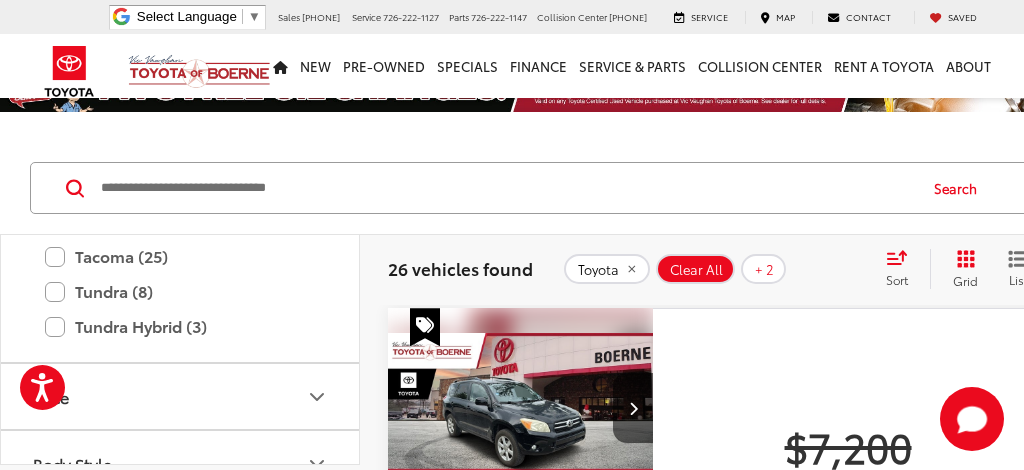 click on "RAV4 (23)" at bounding box center (180, -111) 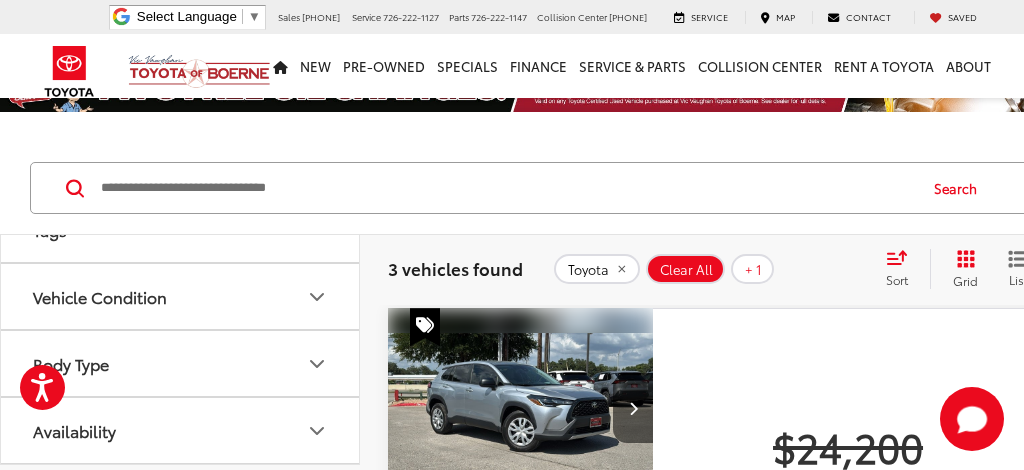 scroll, scrollTop: 2416, scrollLeft: 0, axis: vertical 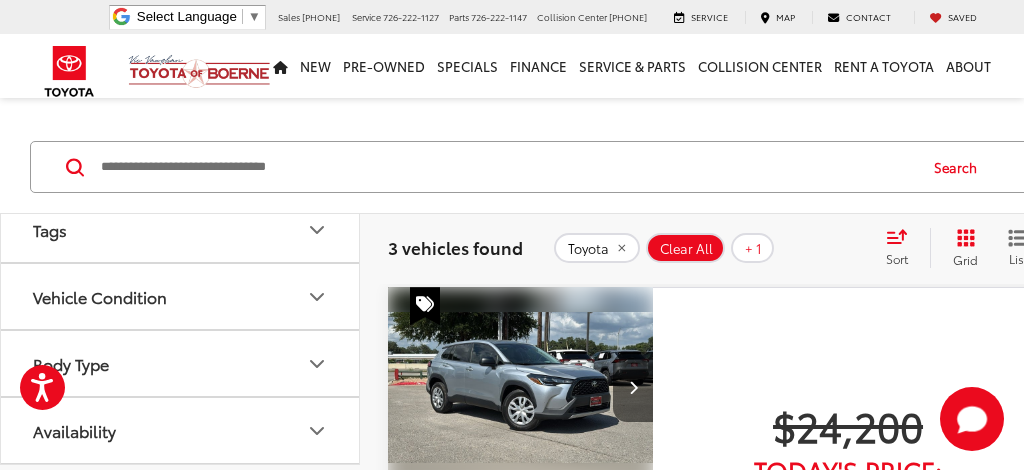click at bounding box center (521, 387) 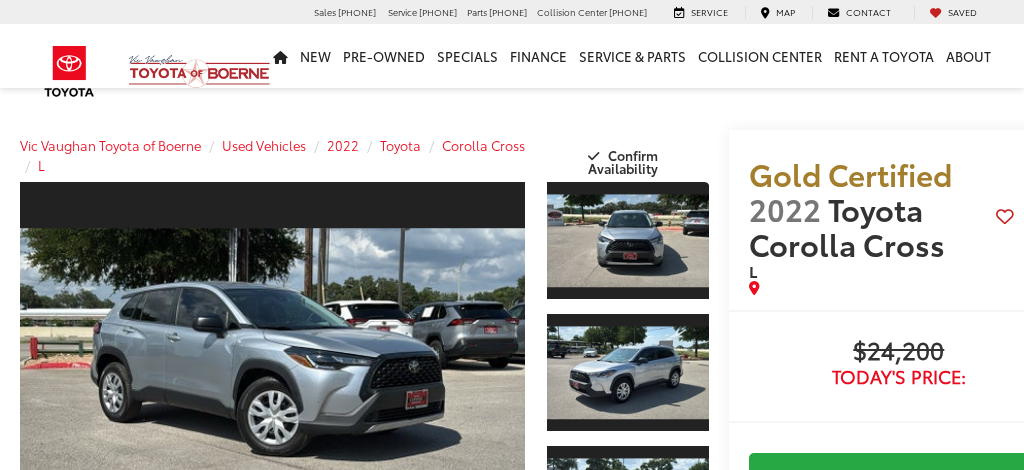 scroll, scrollTop: 0, scrollLeft: 0, axis: both 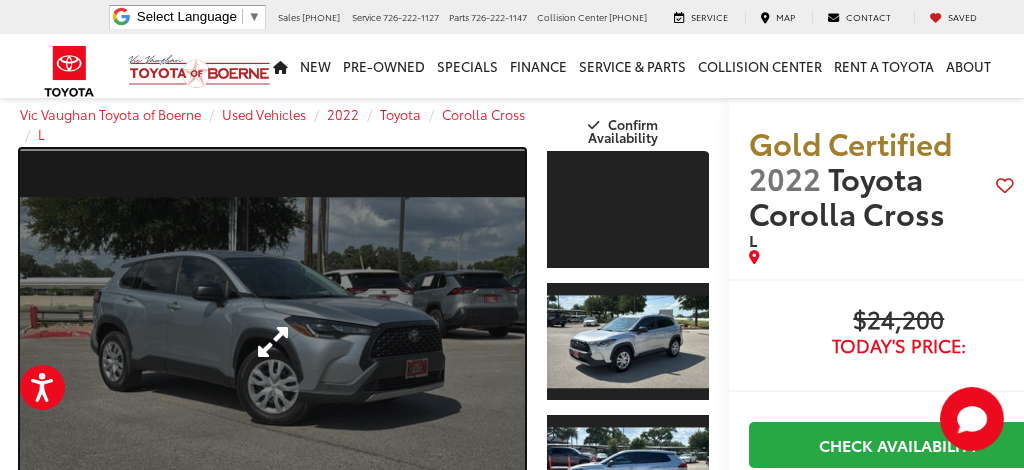 click at bounding box center [272, 342] 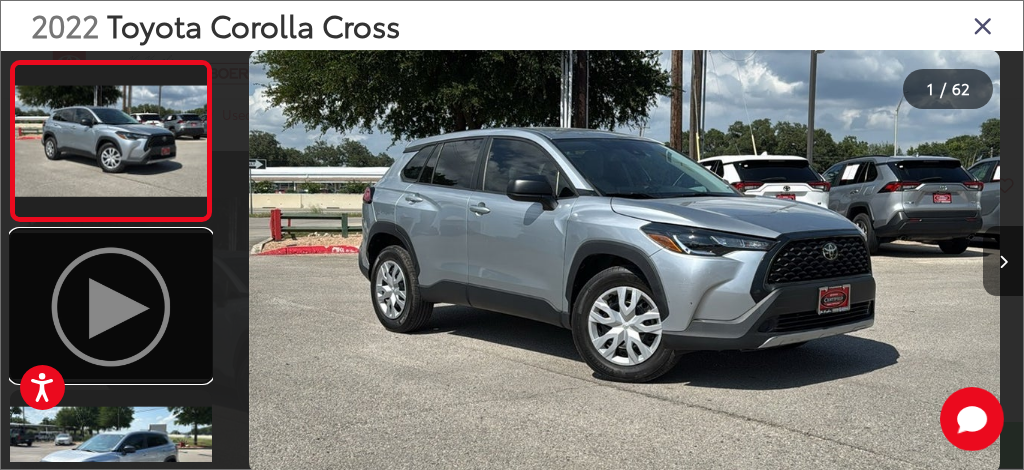click at bounding box center (111, 306) 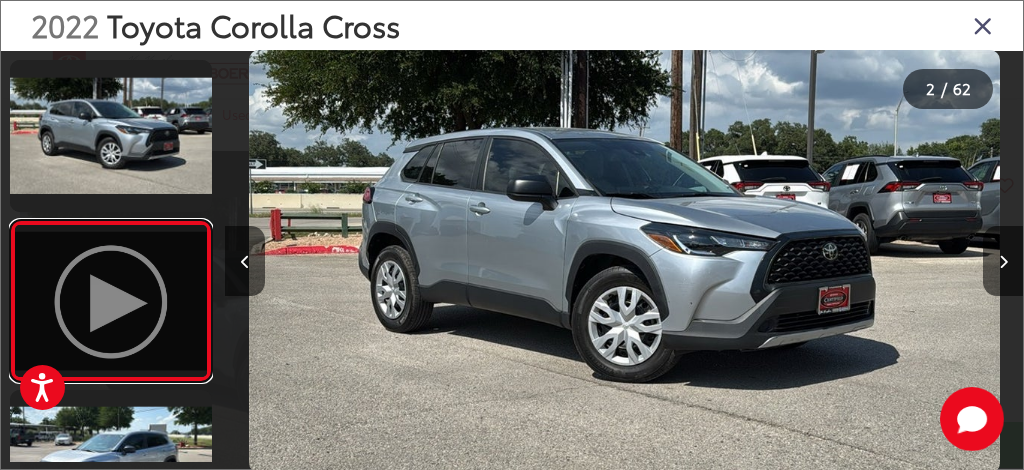 scroll, scrollTop: 0, scrollLeft: 49, axis: horizontal 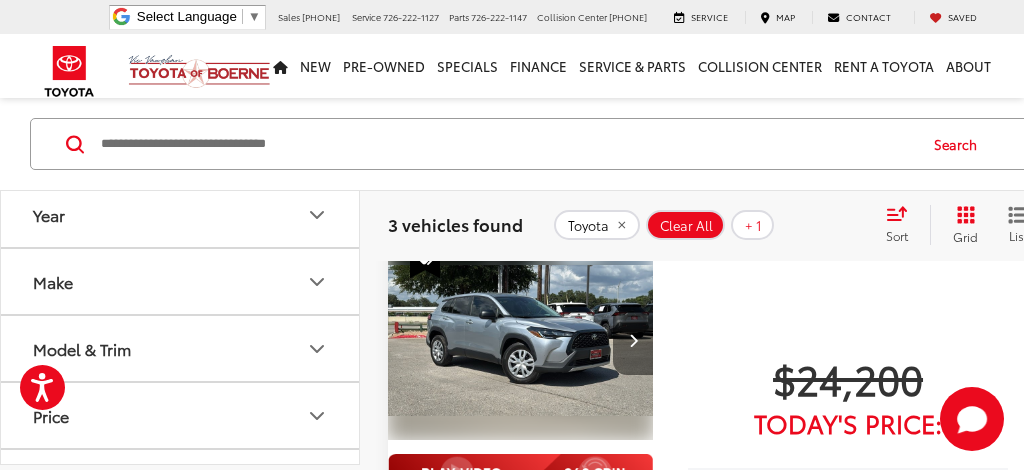 click at bounding box center [633, 340] 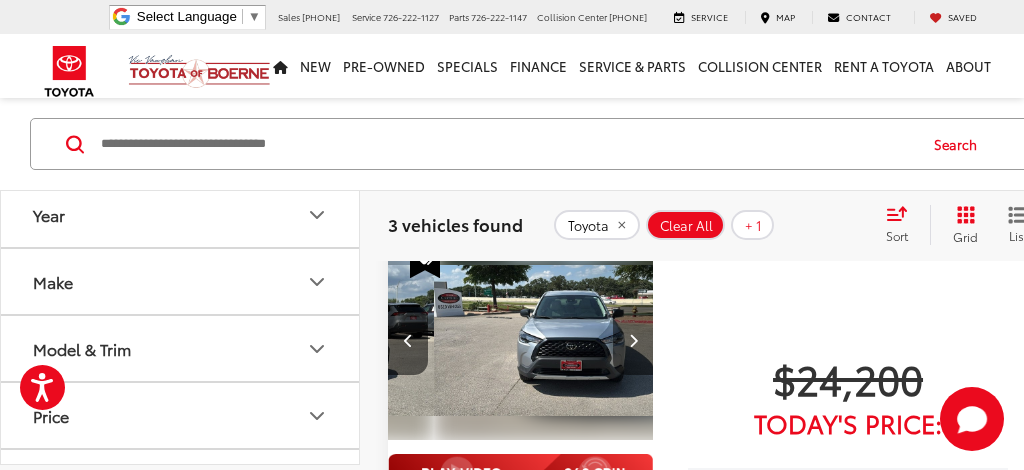 click at bounding box center [633, 340] 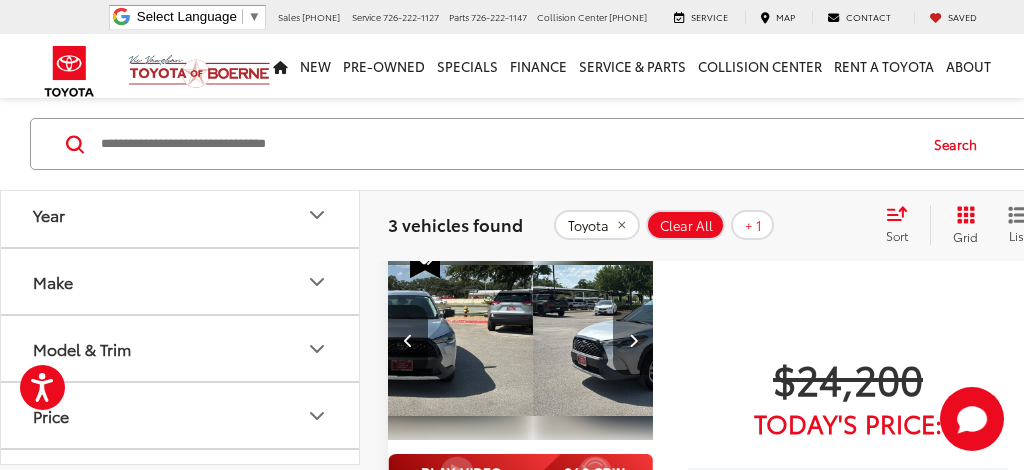 scroll, scrollTop: 0, scrollLeft: 442, axis: horizontal 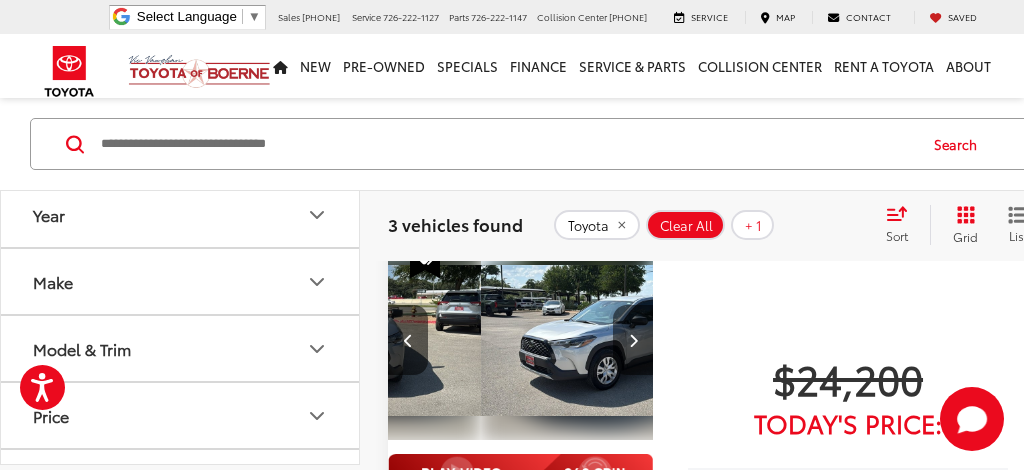 click at bounding box center (633, 340) 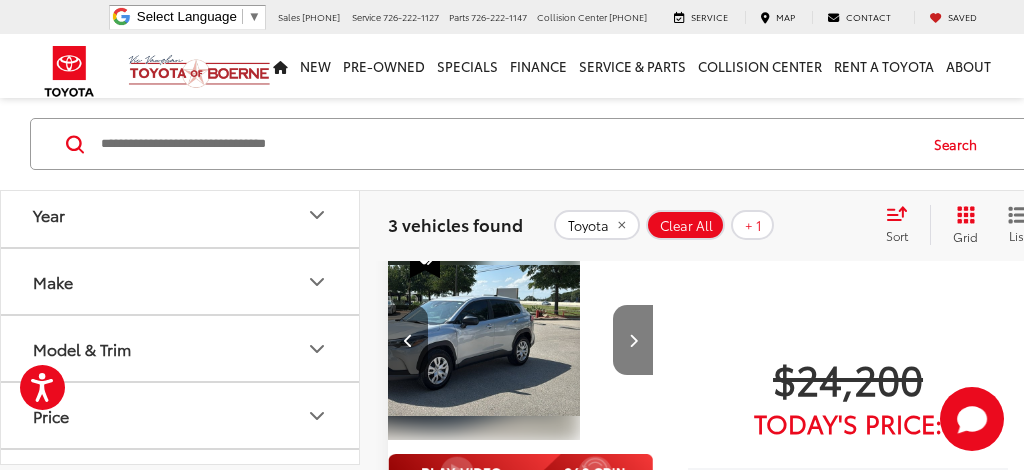 scroll, scrollTop: 0, scrollLeft: 663, axis: horizontal 